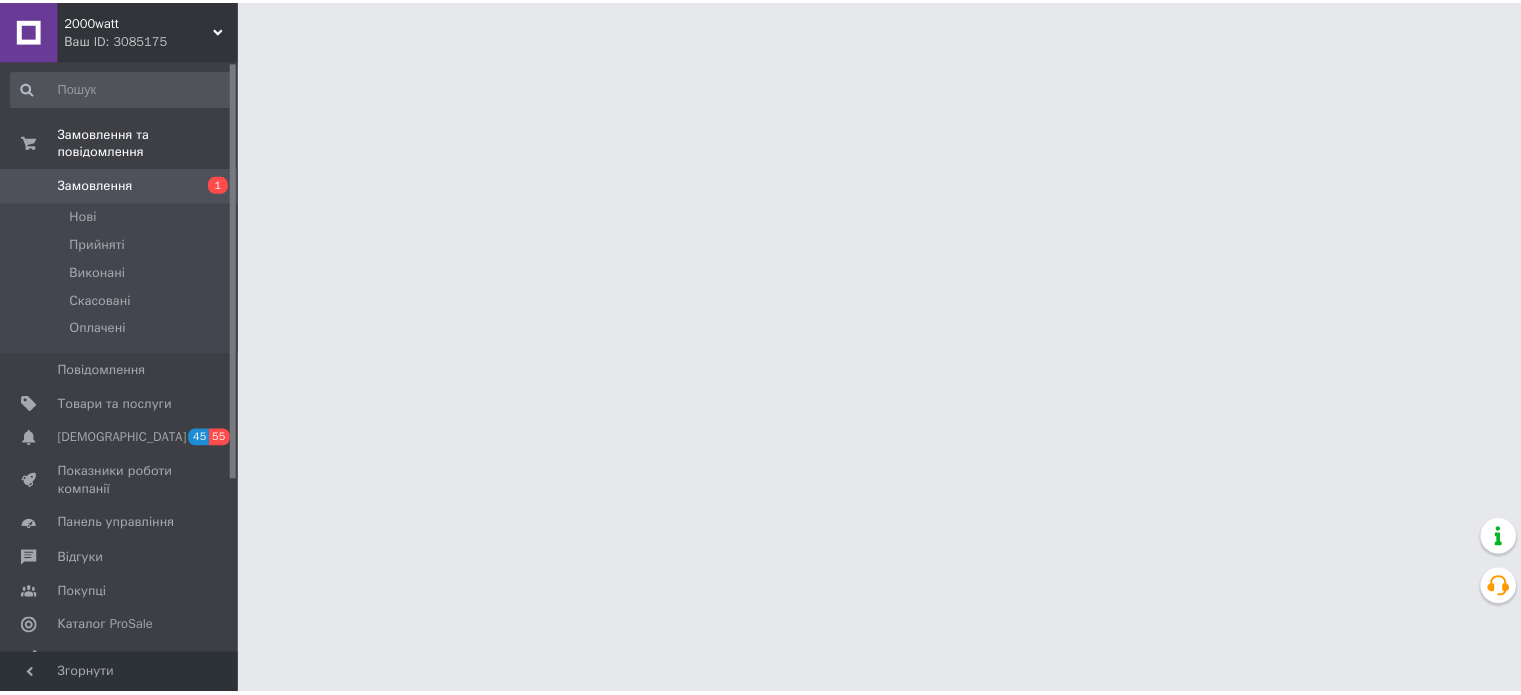 scroll, scrollTop: 0, scrollLeft: 0, axis: both 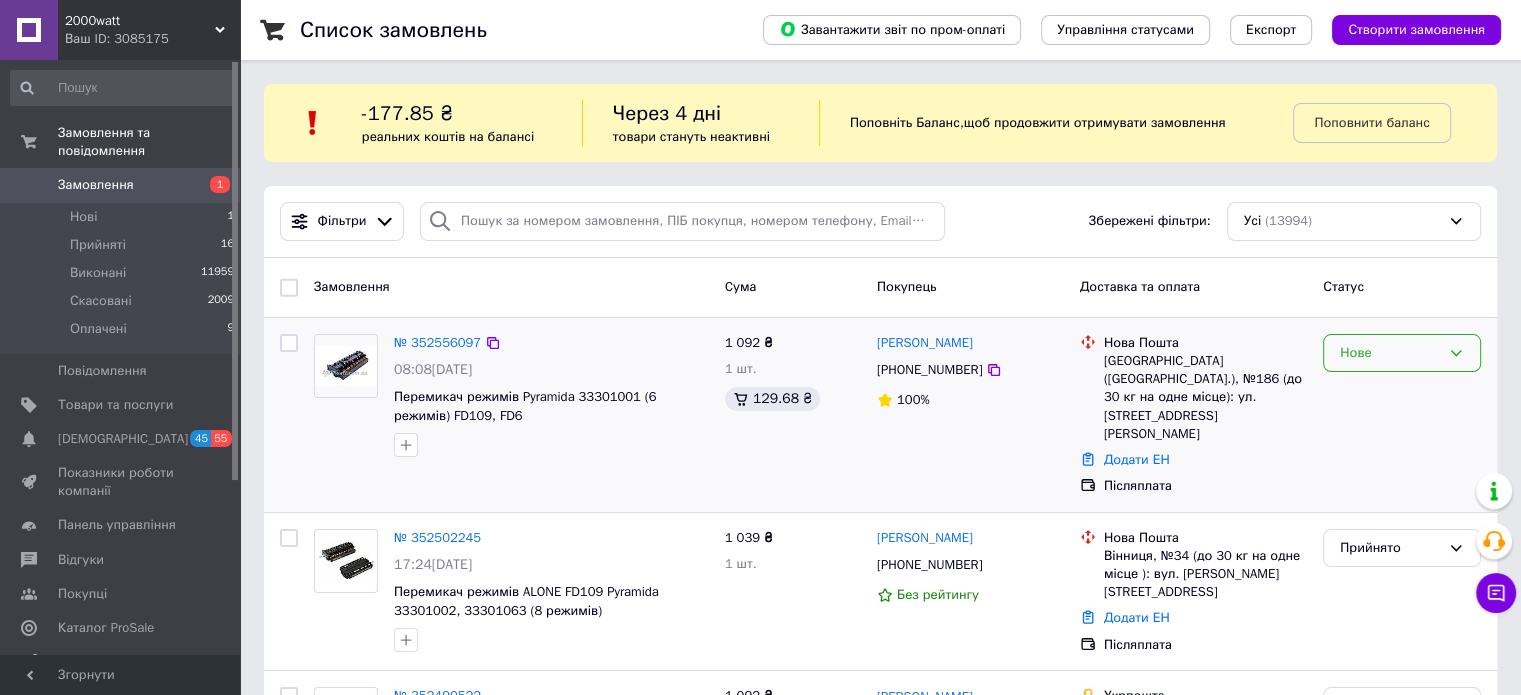 click on "Нове" at bounding box center [1390, 353] 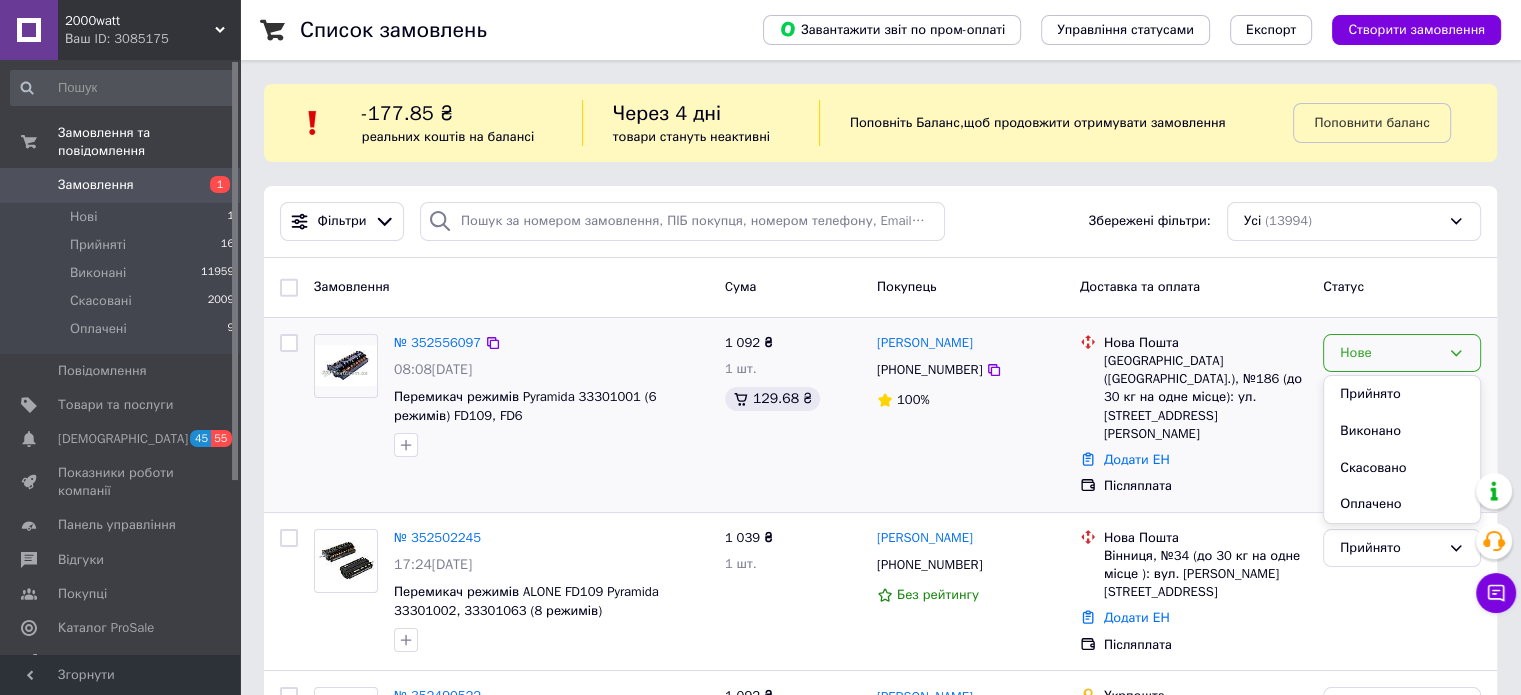 click on "Прийнято" at bounding box center [1402, 394] 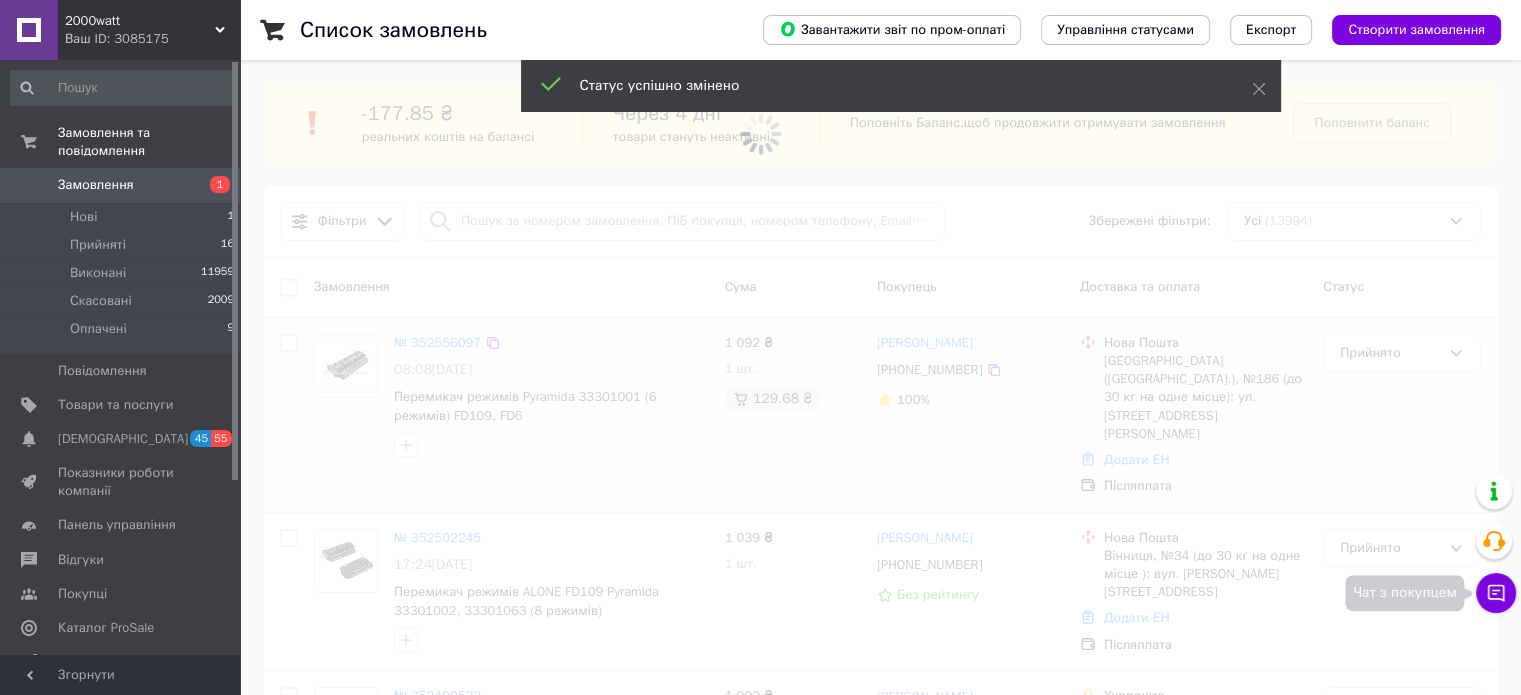 click on "Чат з покупцем" at bounding box center [1496, 593] 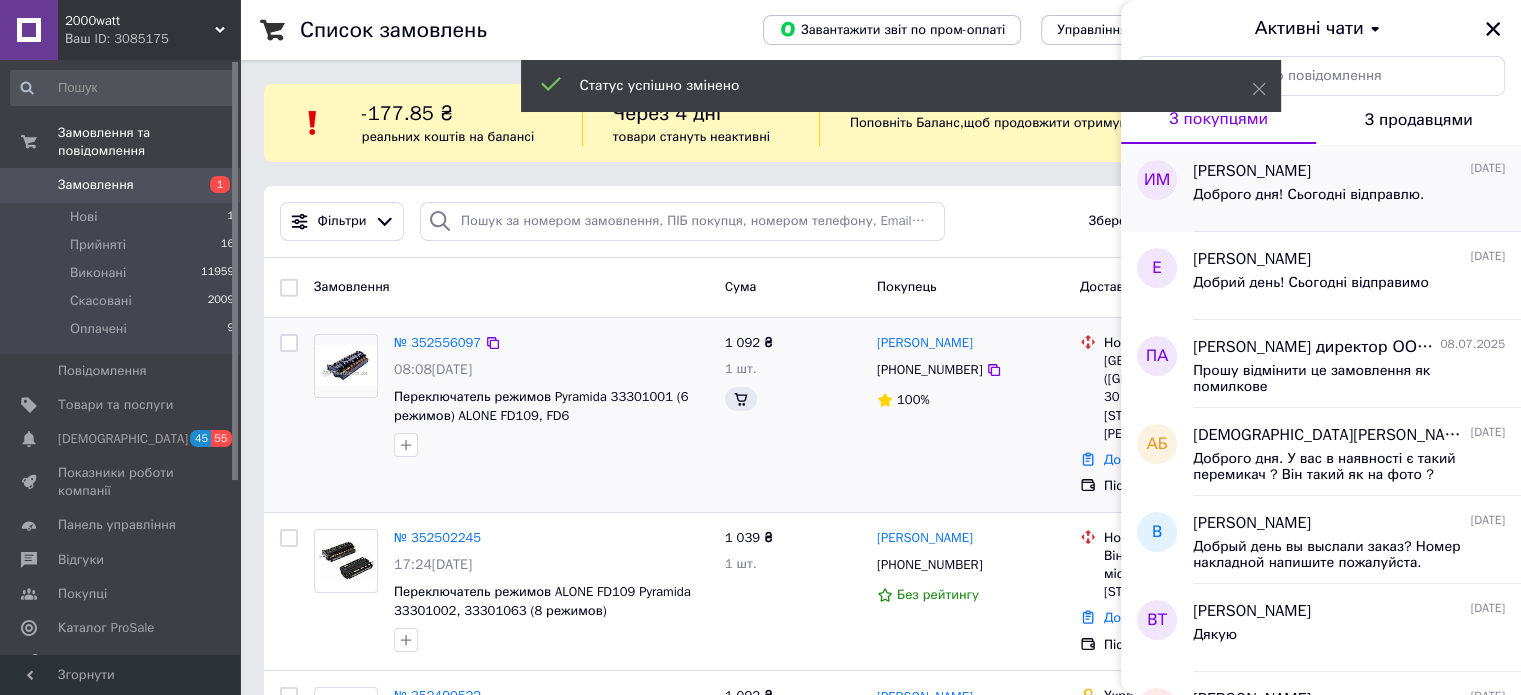 click on "Игорь Маслюченко" at bounding box center [1252, 171] 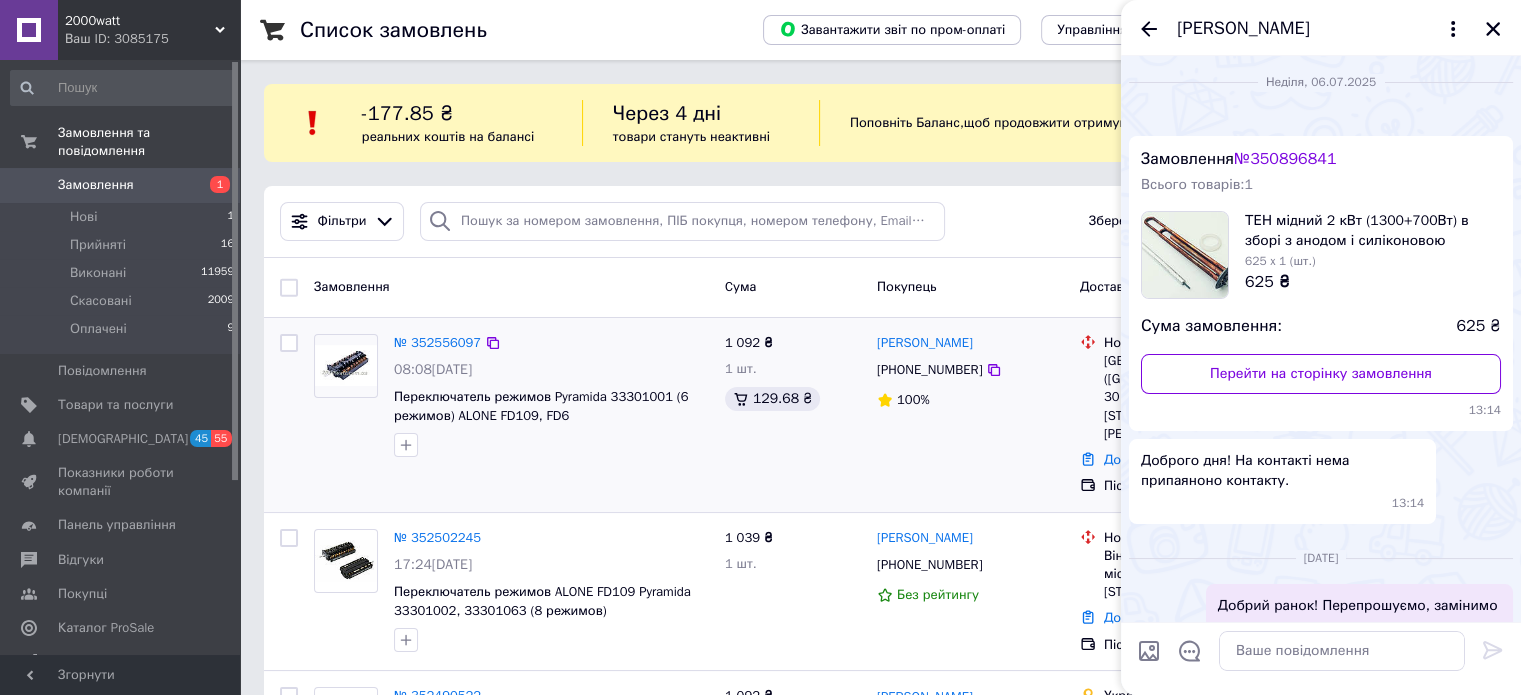 scroll, scrollTop: 0, scrollLeft: 0, axis: both 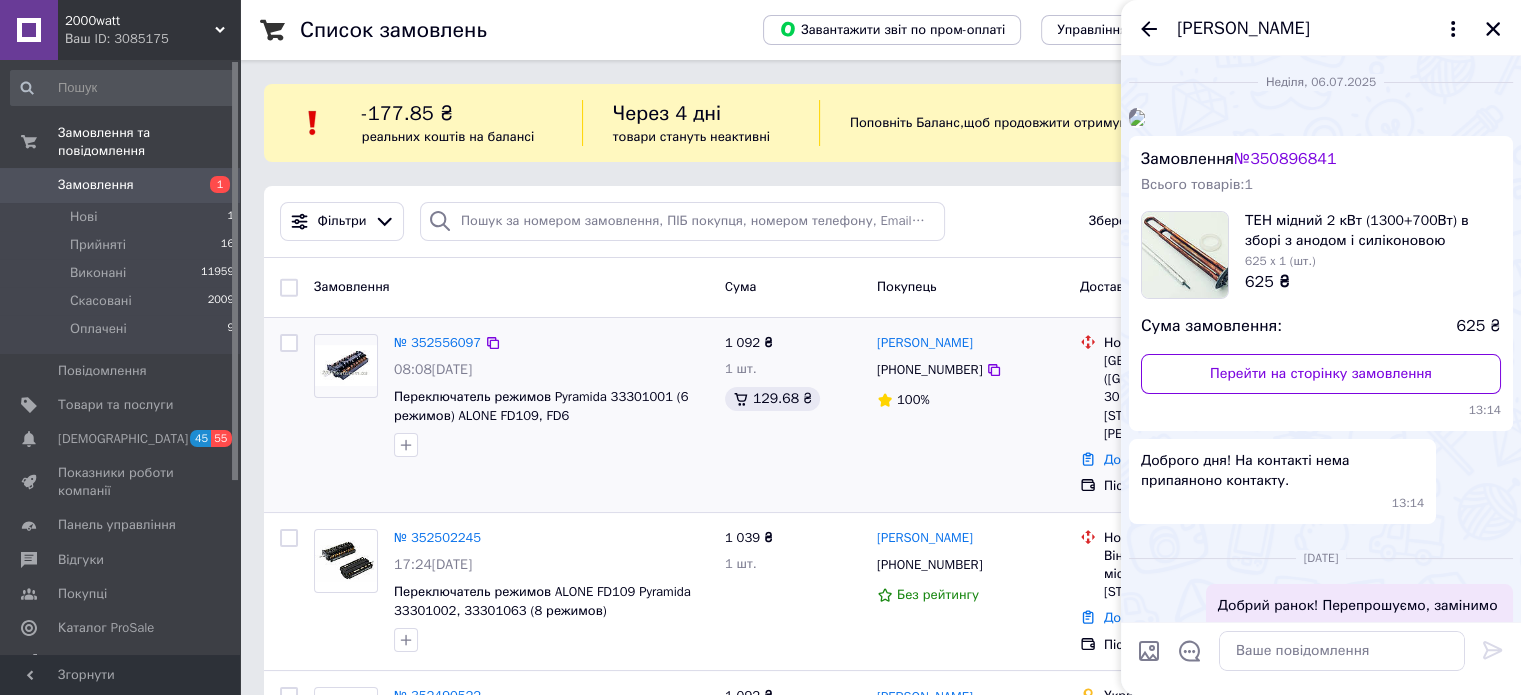 click at bounding box center (1137, 118) 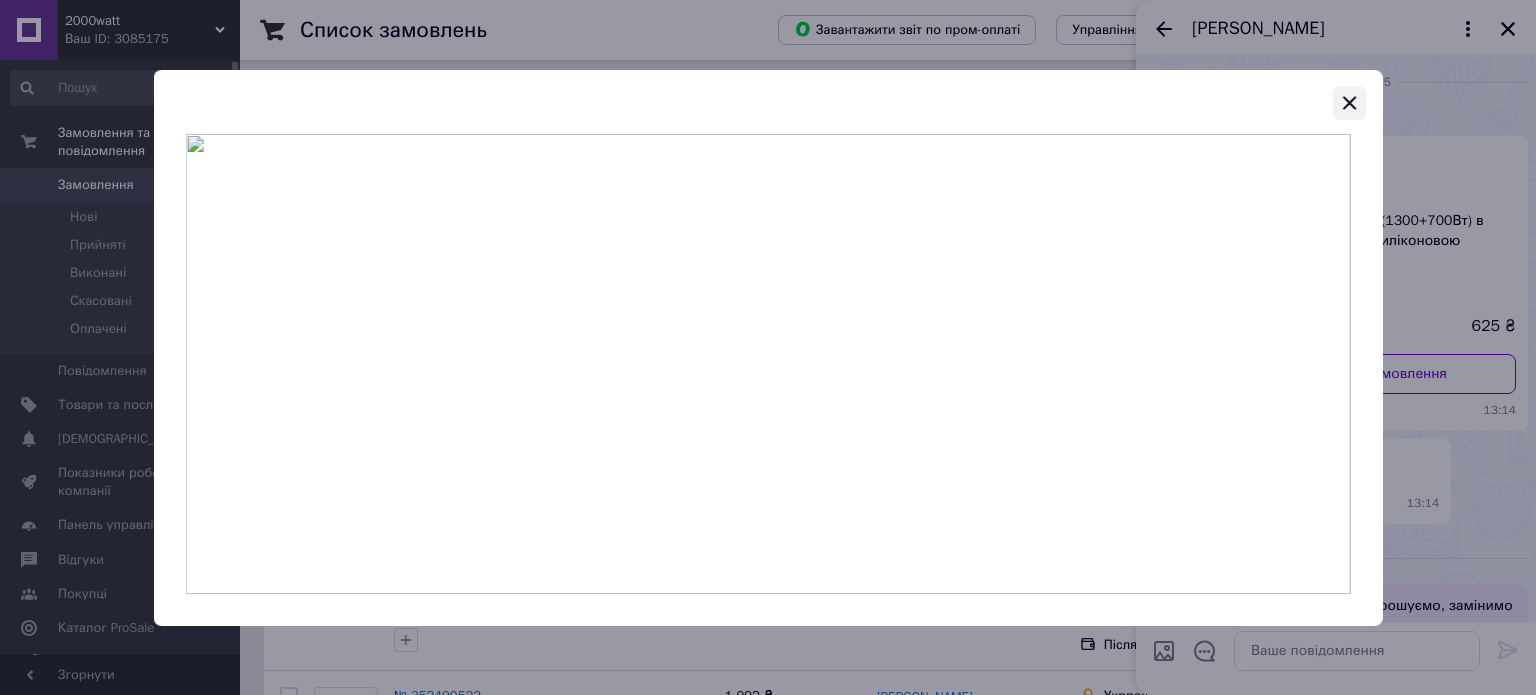 click 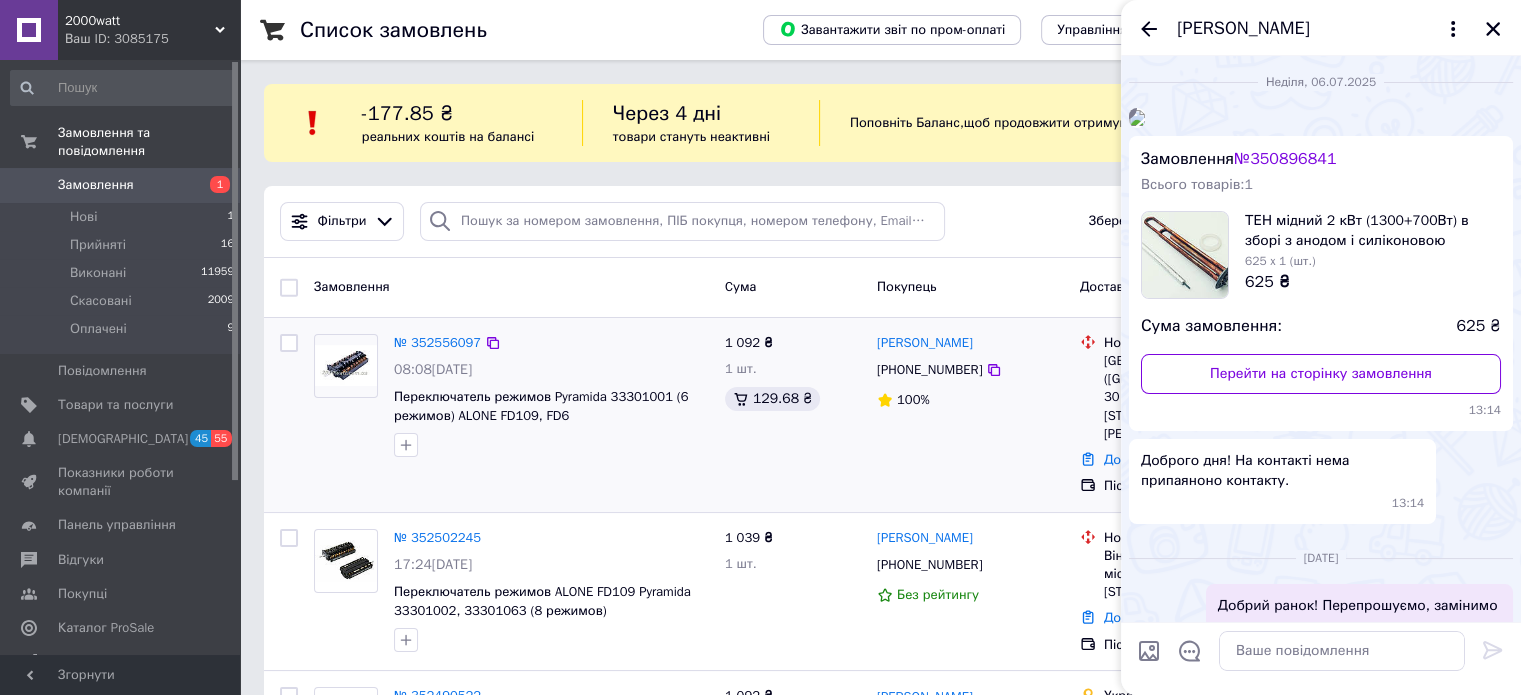 click at bounding box center (1137, 118) 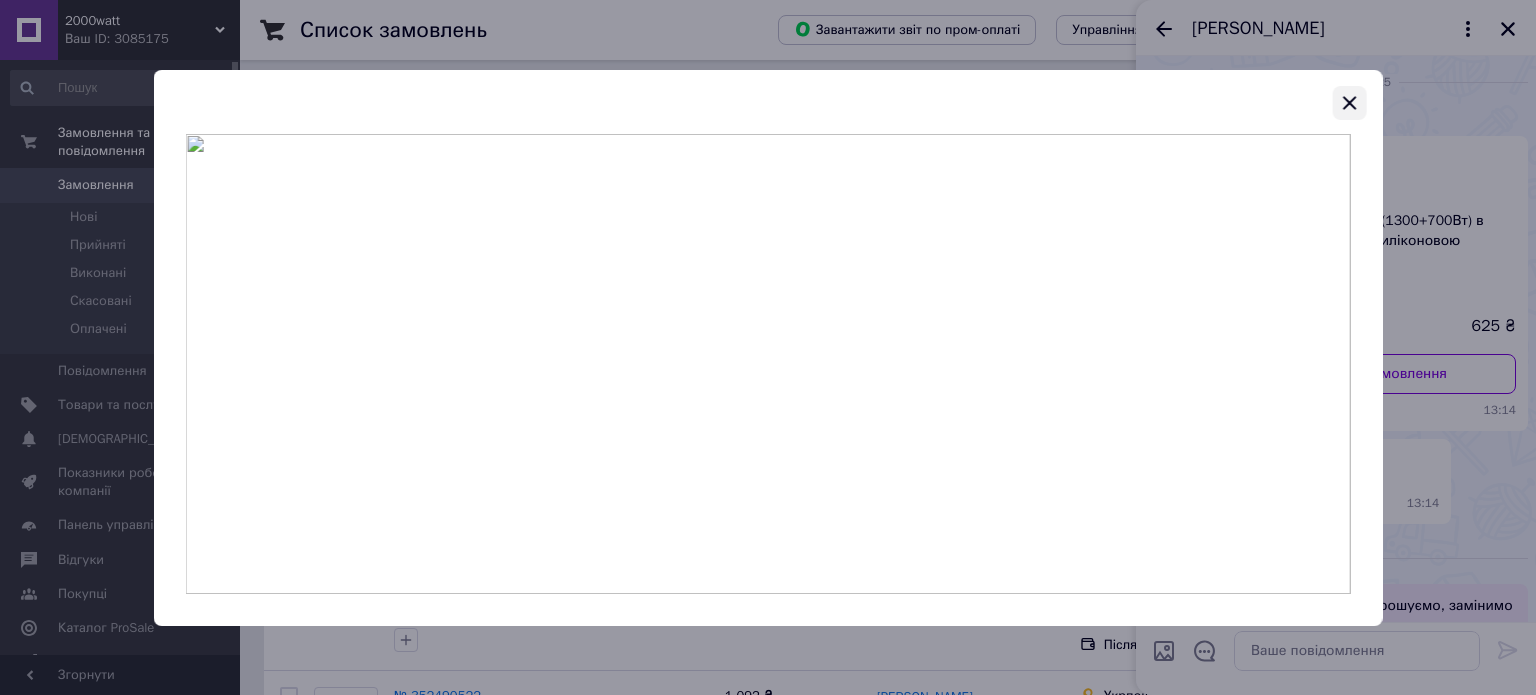 click 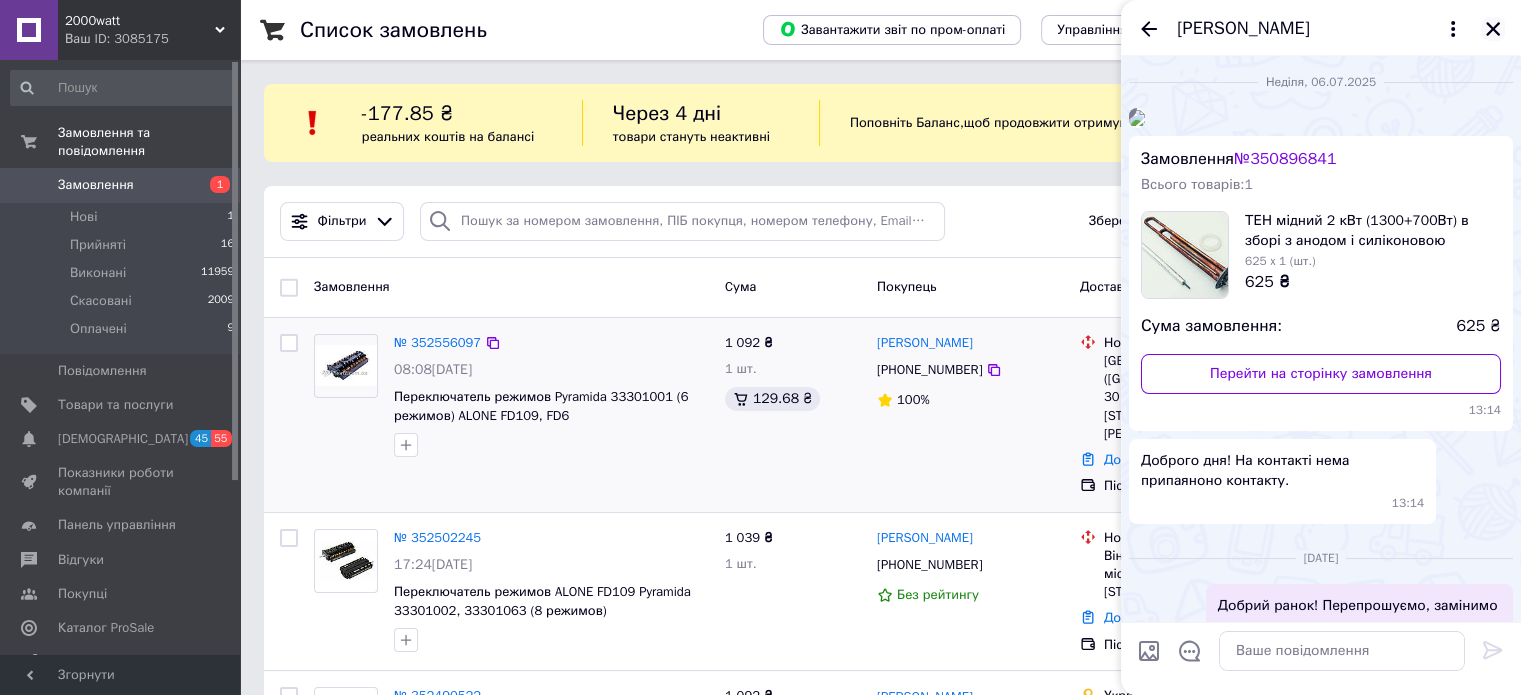 click 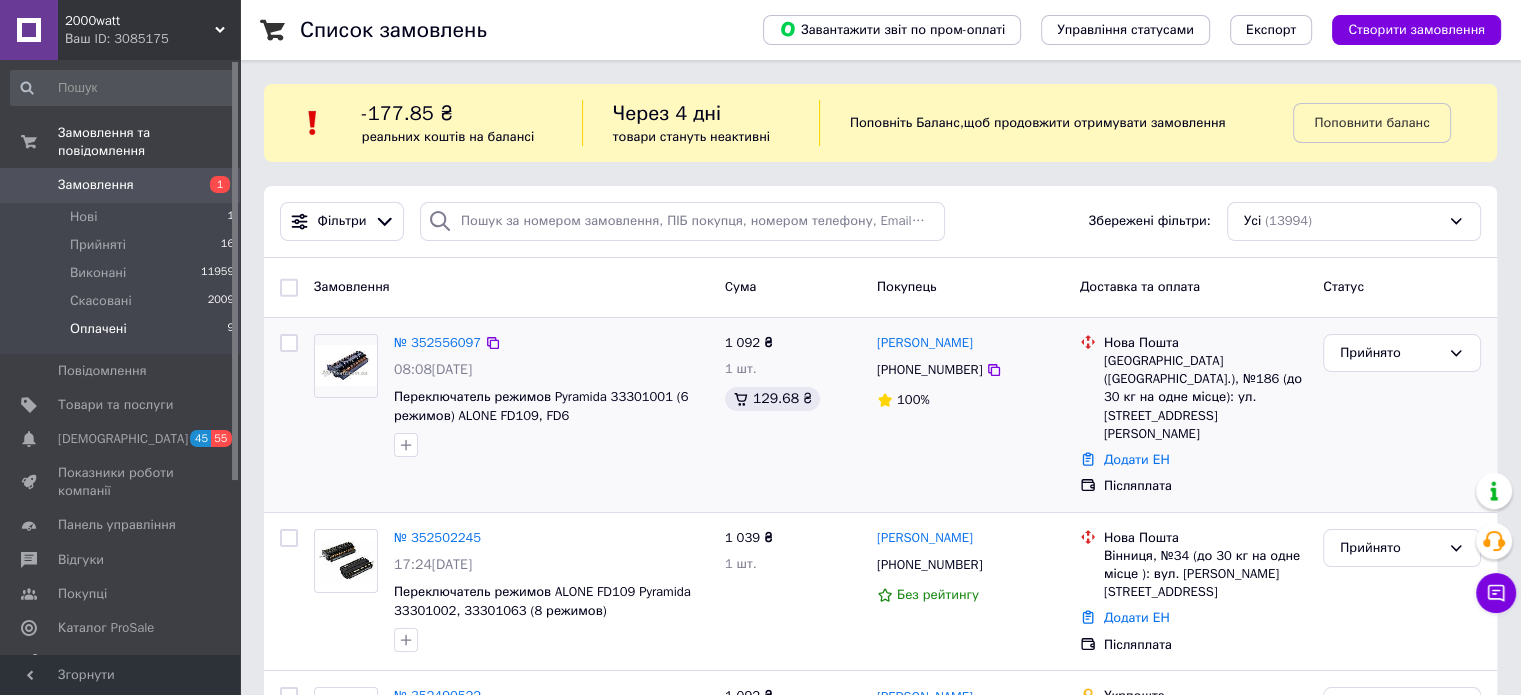 click on "Оплачені" at bounding box center (98, 329) 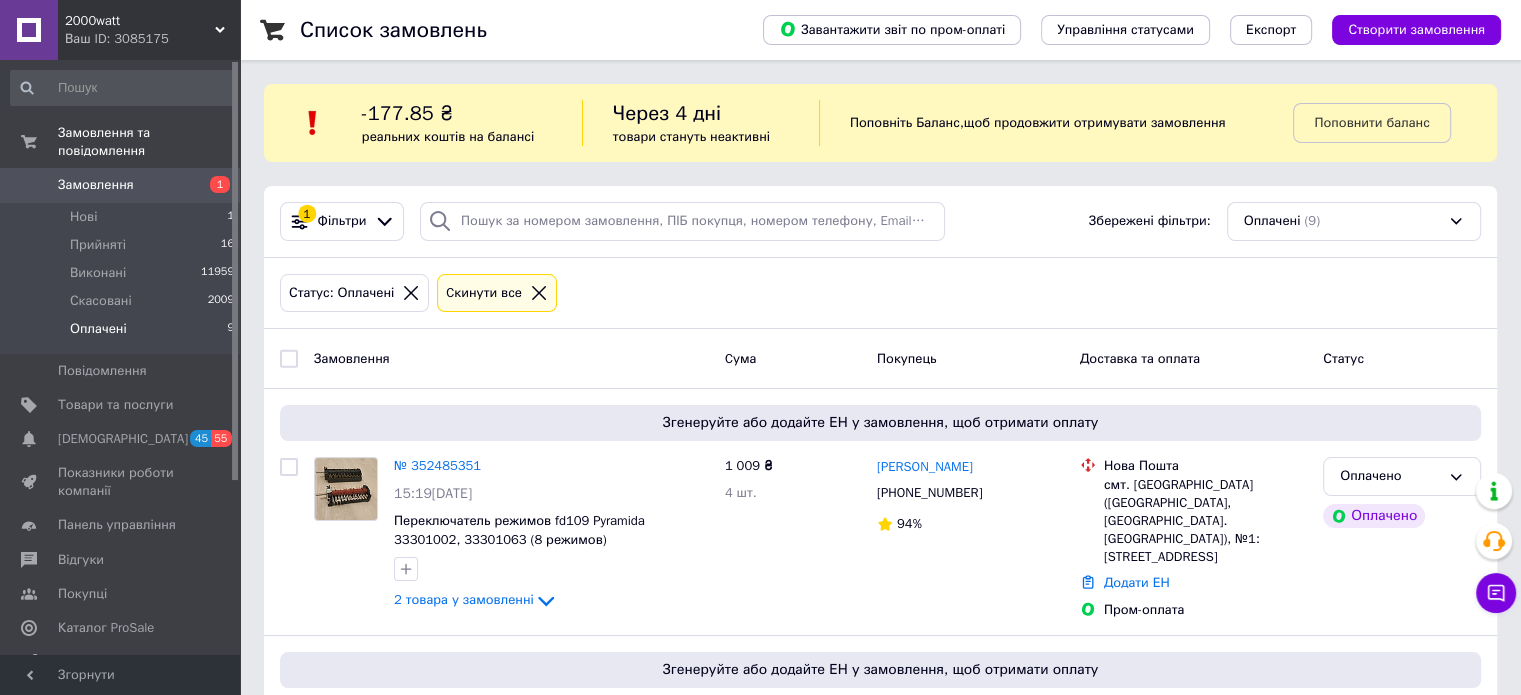 click on "Оплачені" at bounding box center [98, 329] 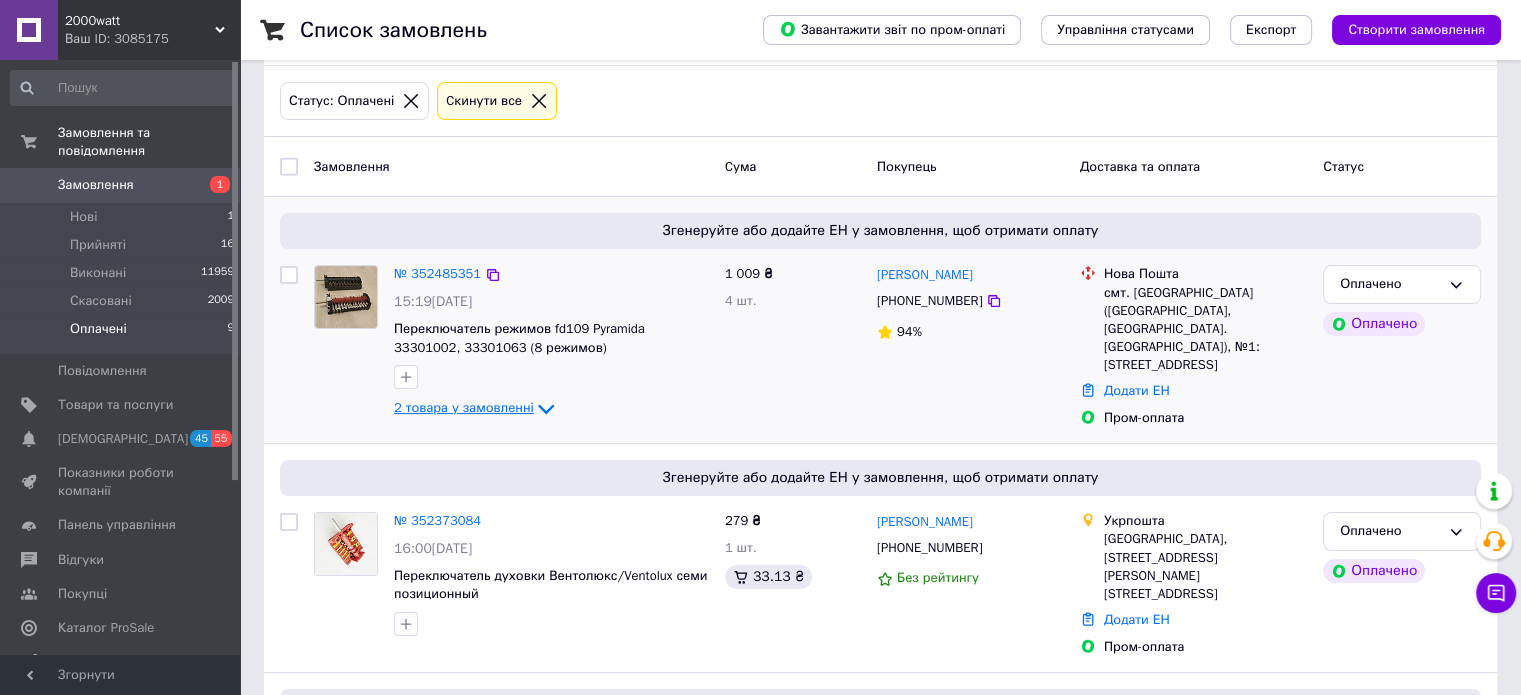 scroll, scrollTop: 300, scrollLeft: 0, axis: vertical 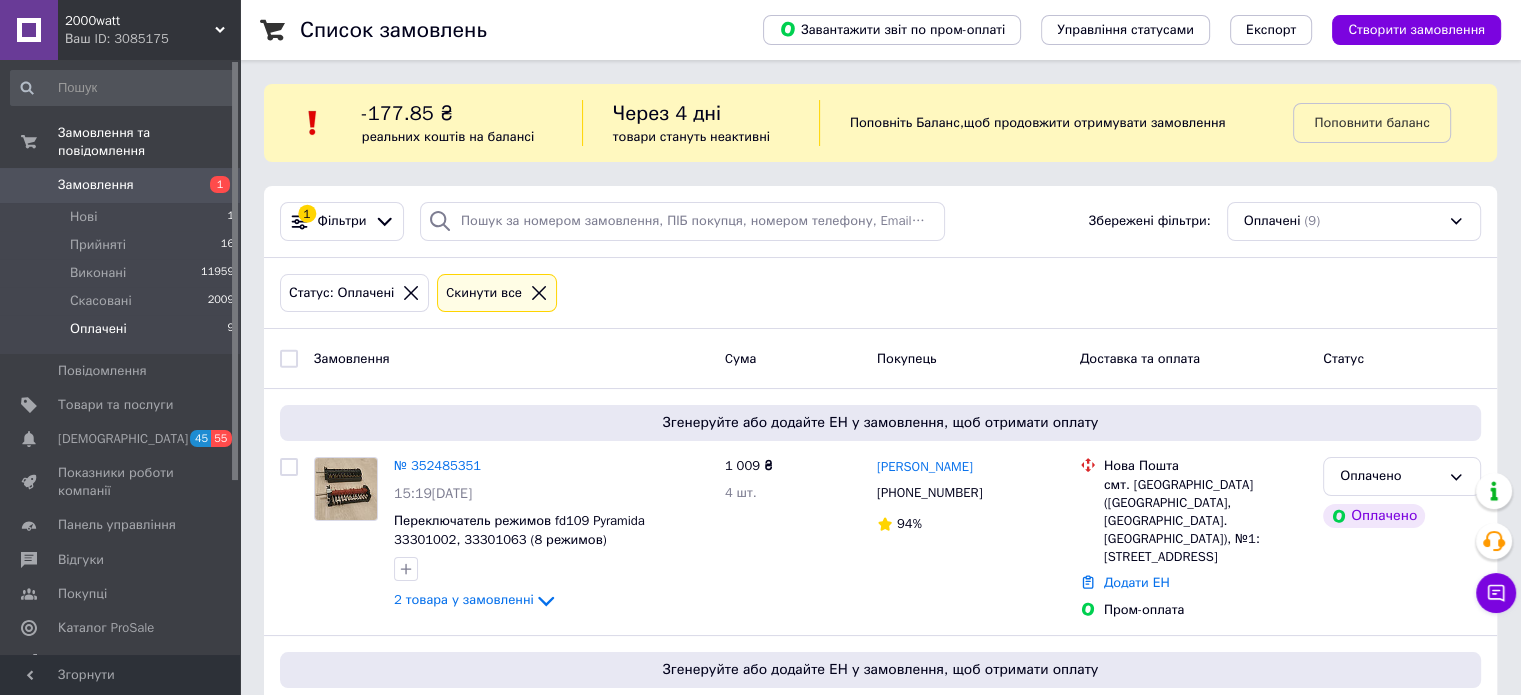 click on "Замовлення" at bounding box center (96, 185) 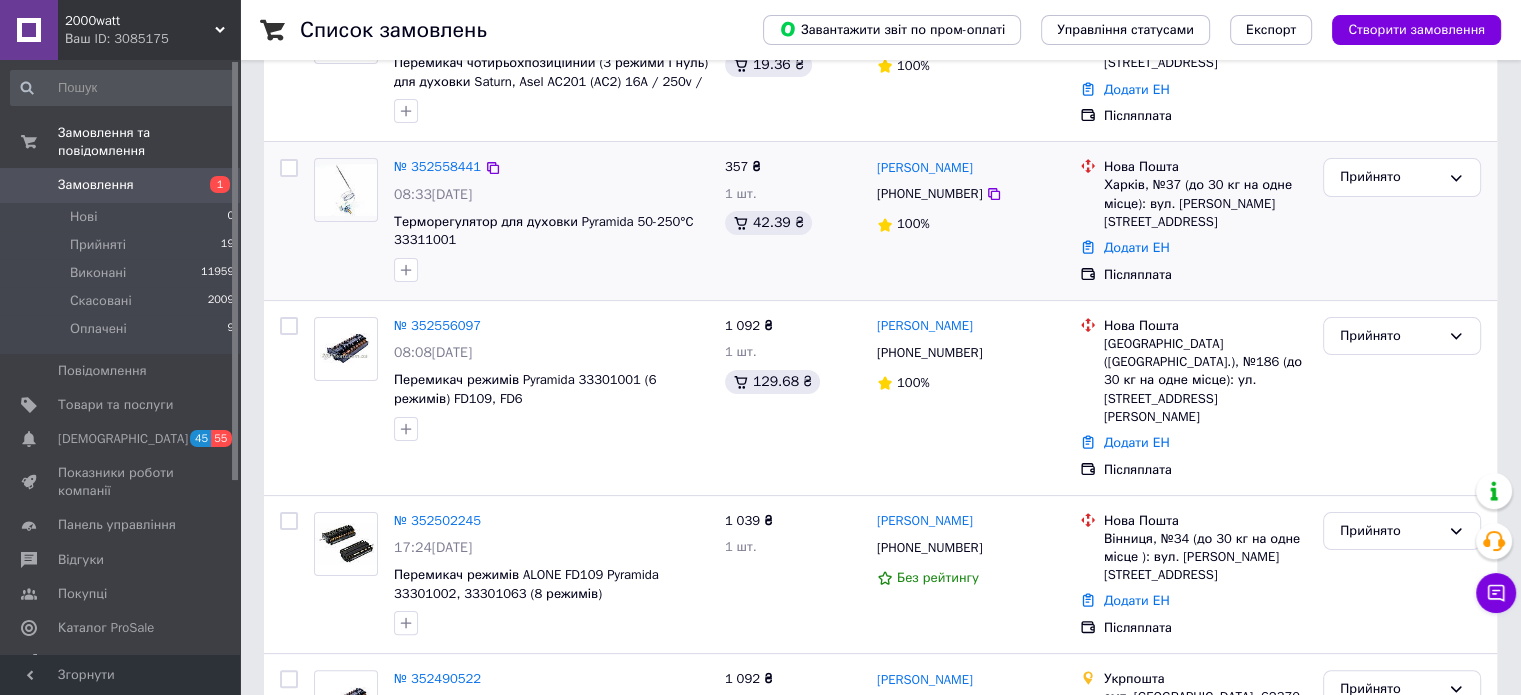 scroll, scrollTop: 500, scrollLeft: 0, axis: vertical 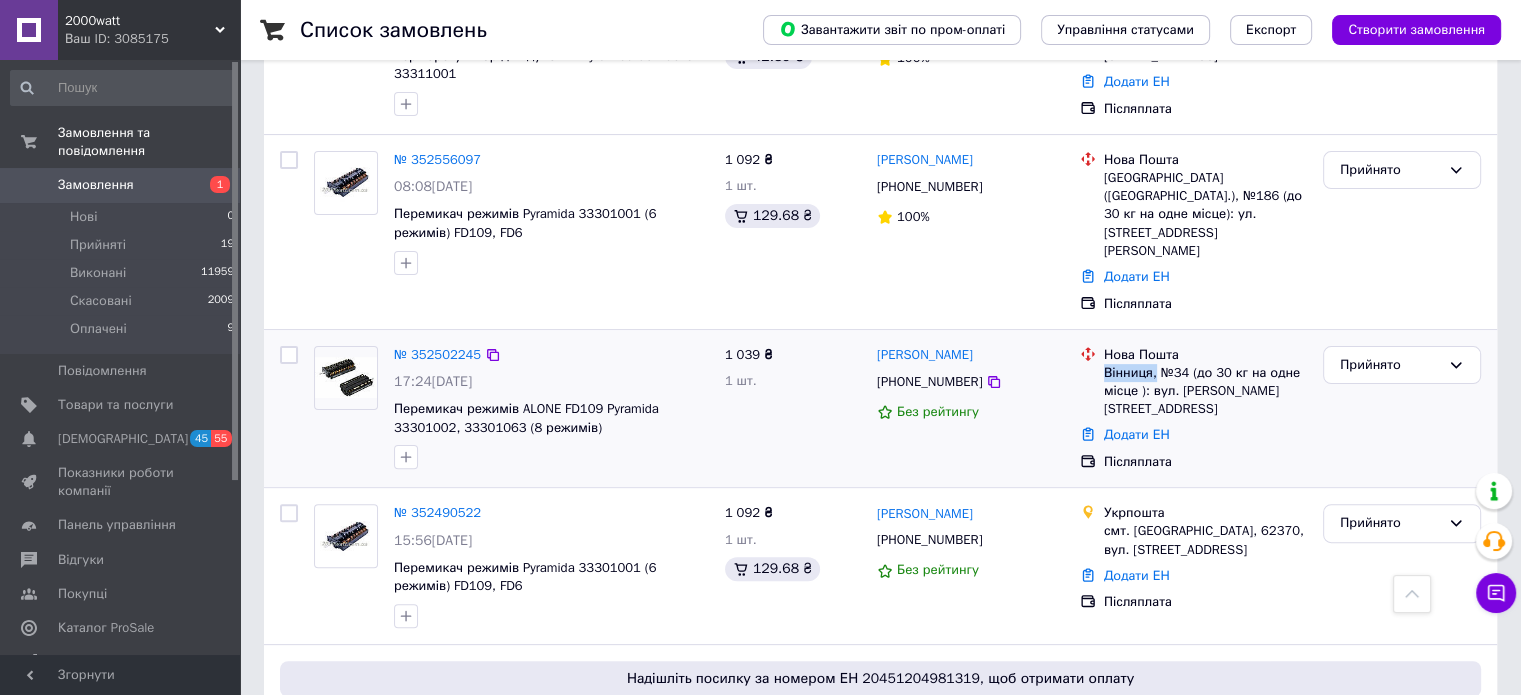 drag, startPoint x: 1105, startPoint y: 334, endPoint x: 1154, endPoint y: 336, distance: 49.0408 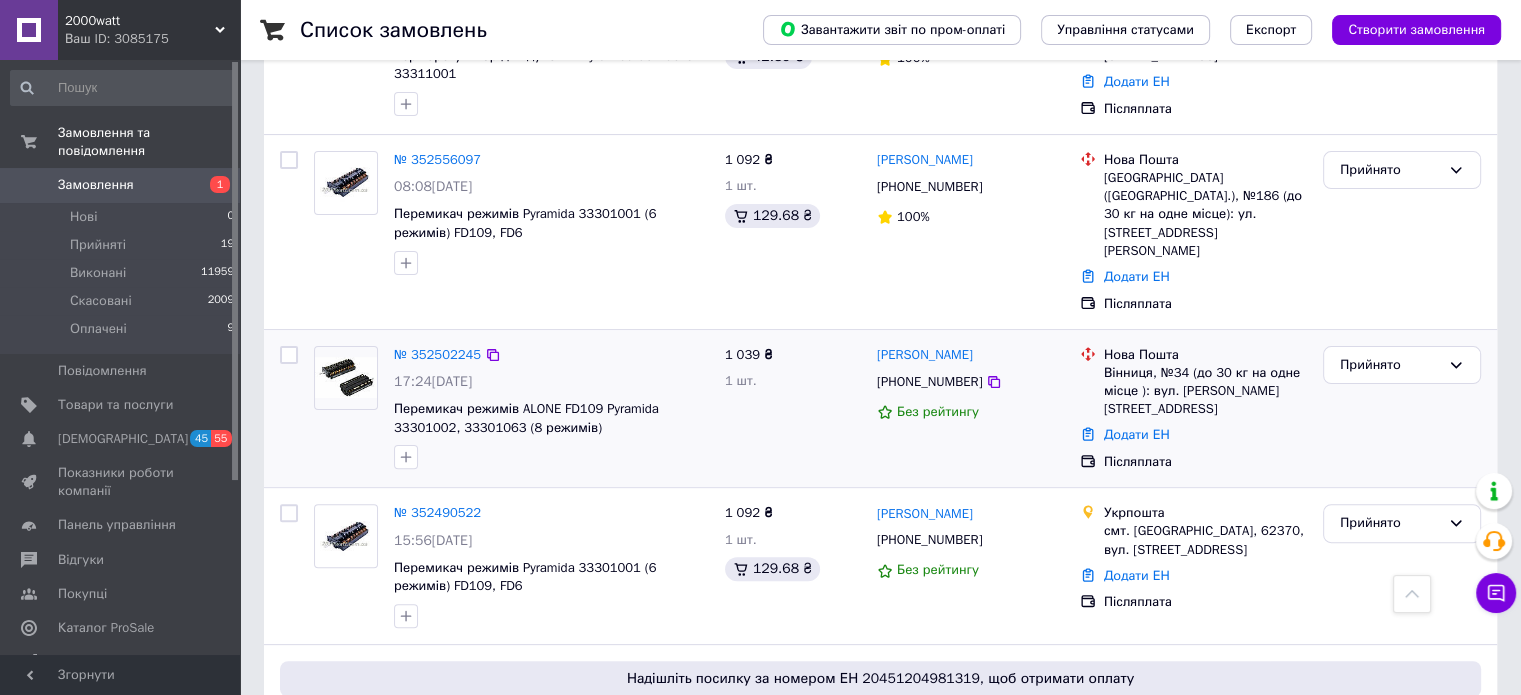 click on "Вінниця, №34 (до 30 кг на одне місце ): вул. Григоренка Генерала, 36, пр.90" at bounding box center [1205, 391] 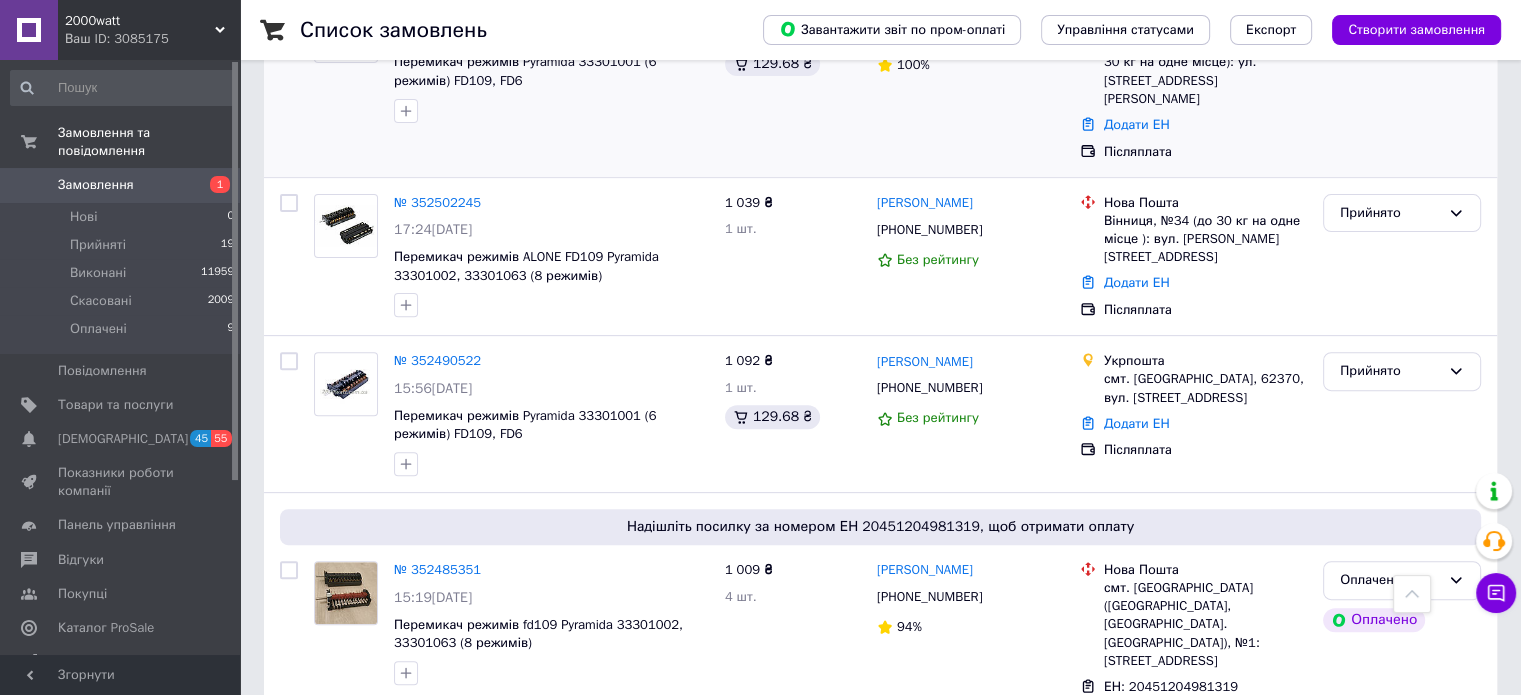 scroll, scrollTop: 700, scrollLeft: 0, axis: vertical 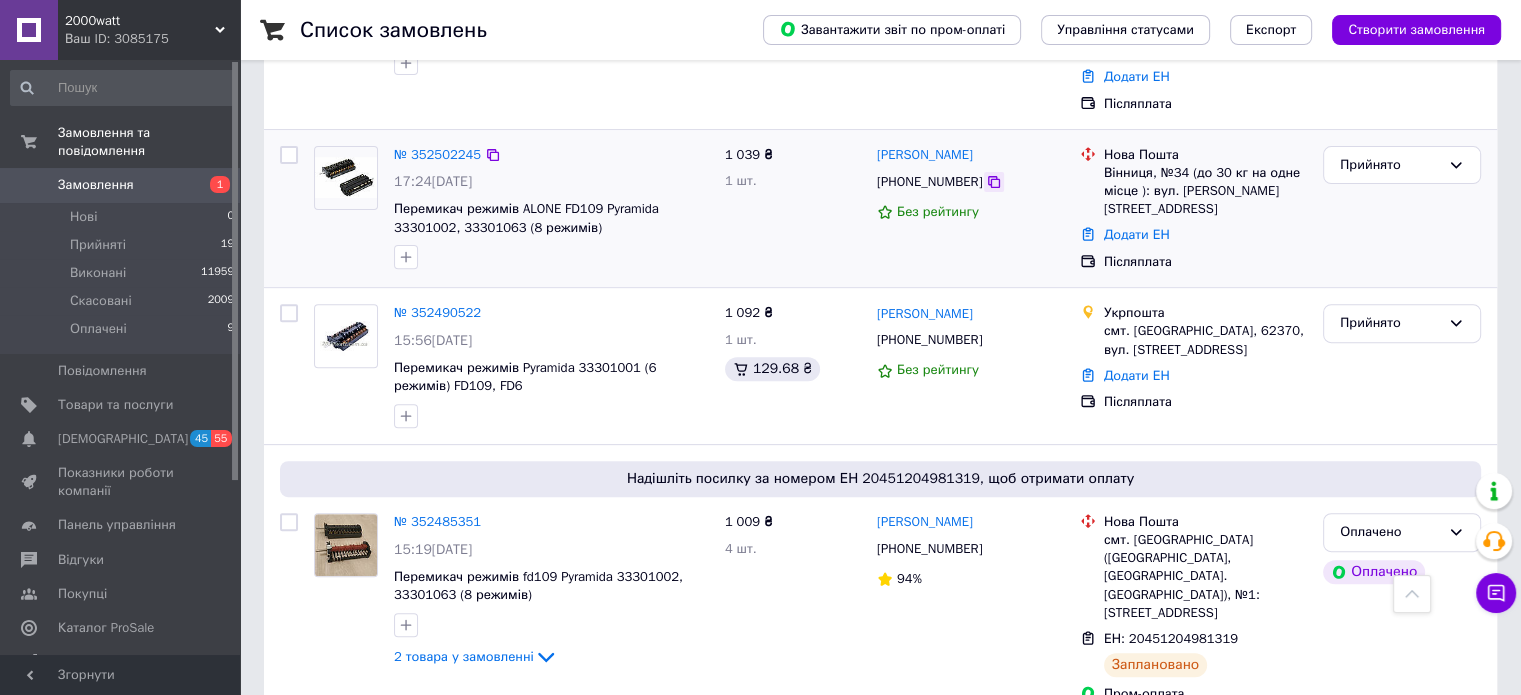 click 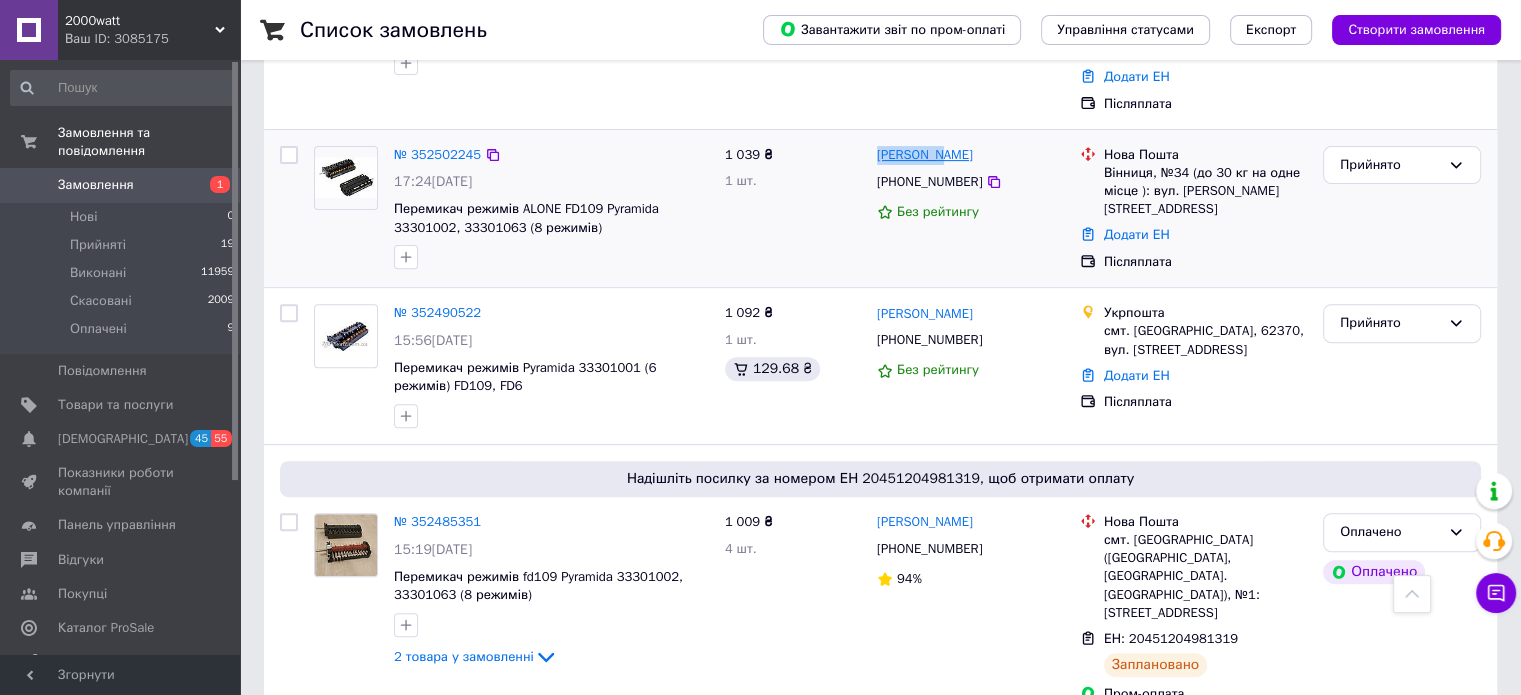 drag, startPoint x: 873, startPoint y: 116, endPoint x: 942, endPoint y: 121, distance: 69.18092 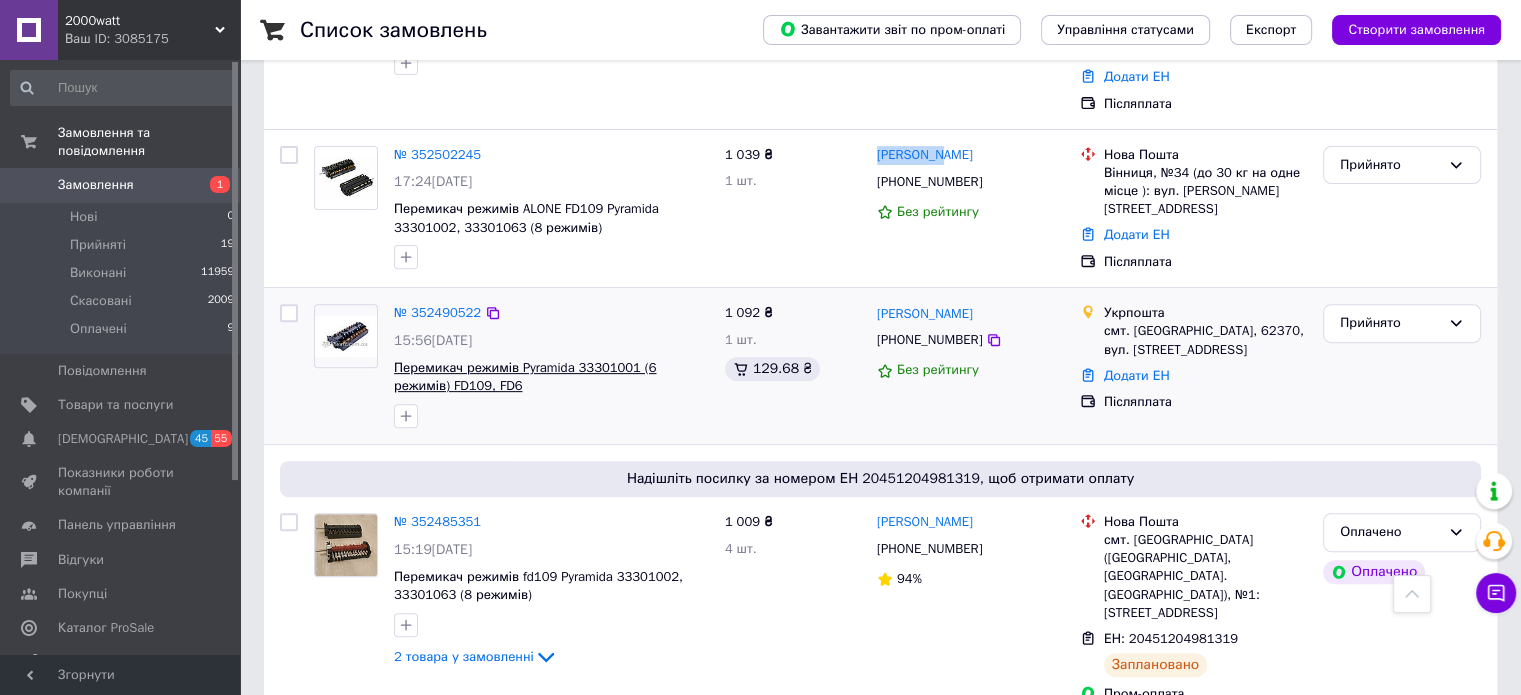 drag, startPoint x: 570, startPoint y: 310, endPoint x: 633, endPoint y: 329, distance: 65.802734 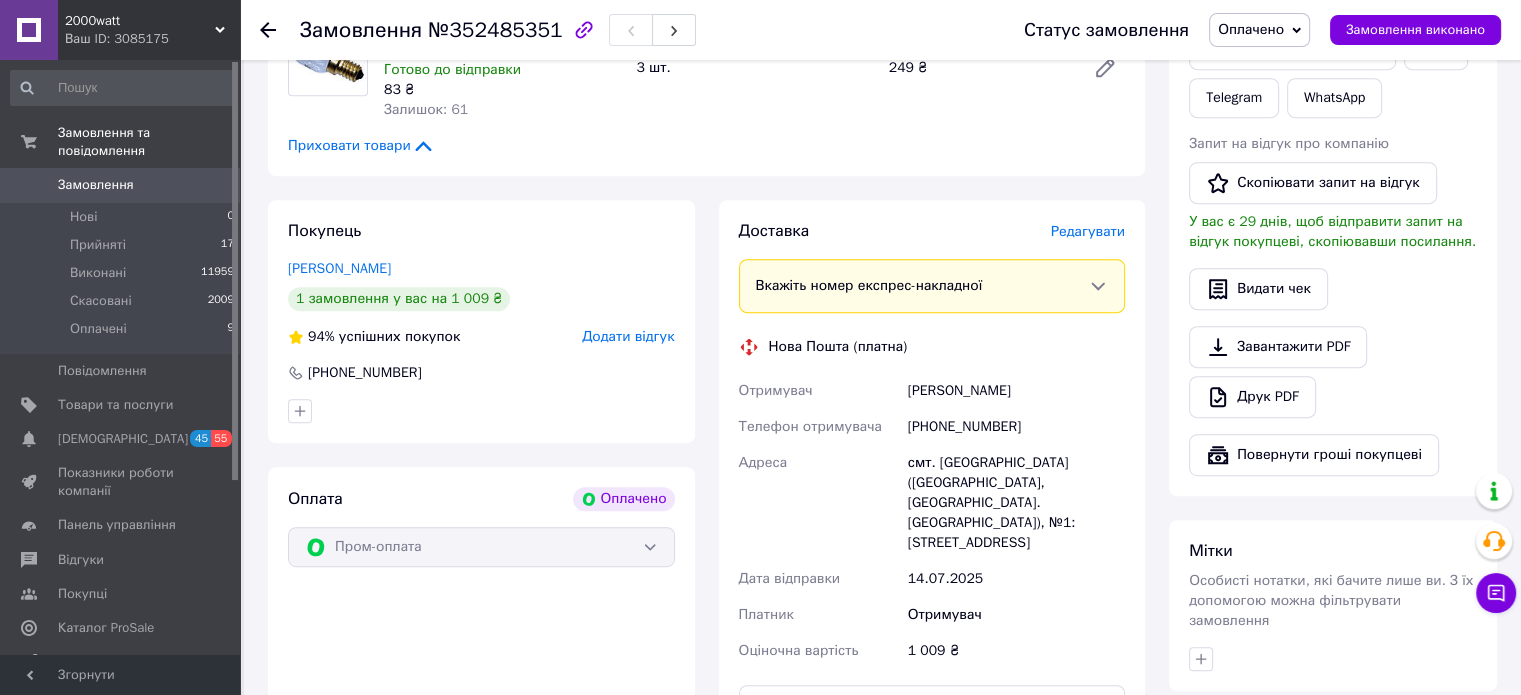 scroll, scrollTop: 1200, scrollLeft: 0, axis: vertical 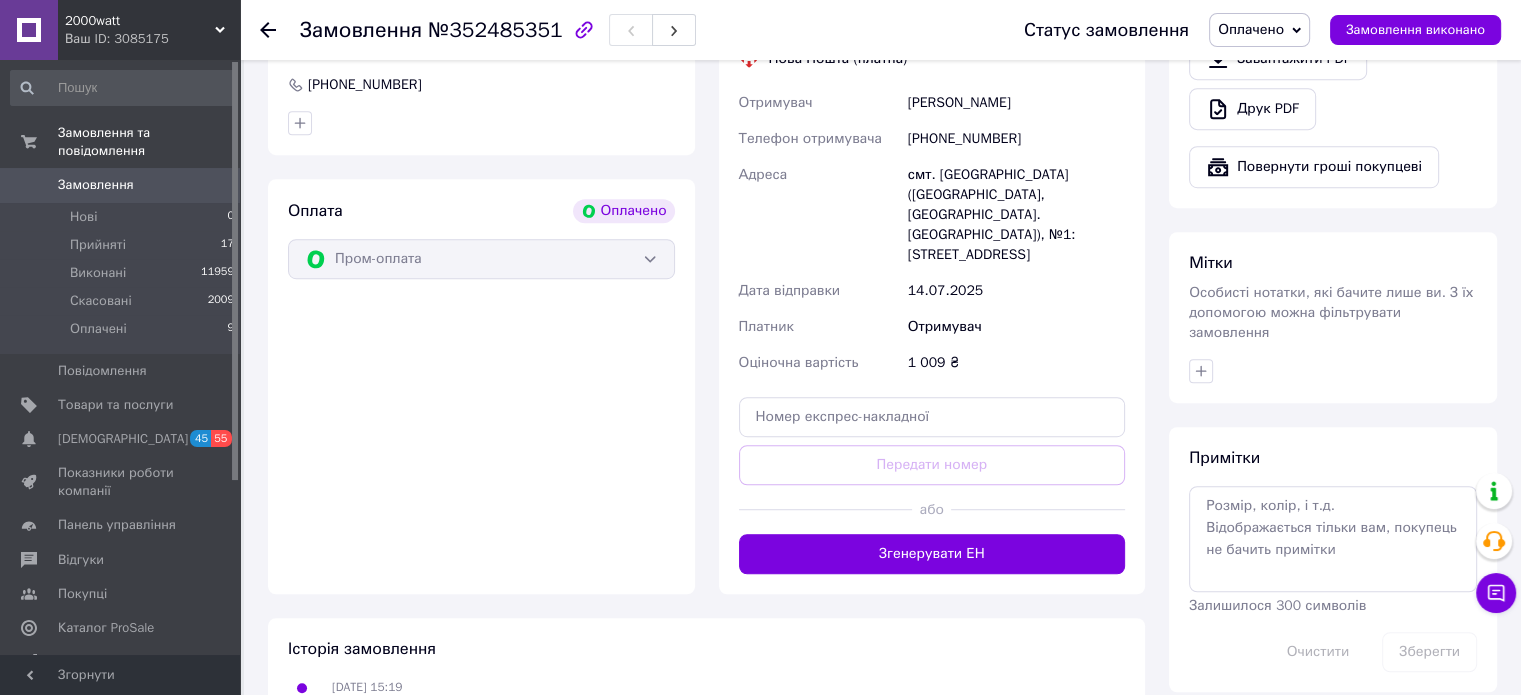 click on "Згенерувати ЕН" at bounding box center [932, 554] 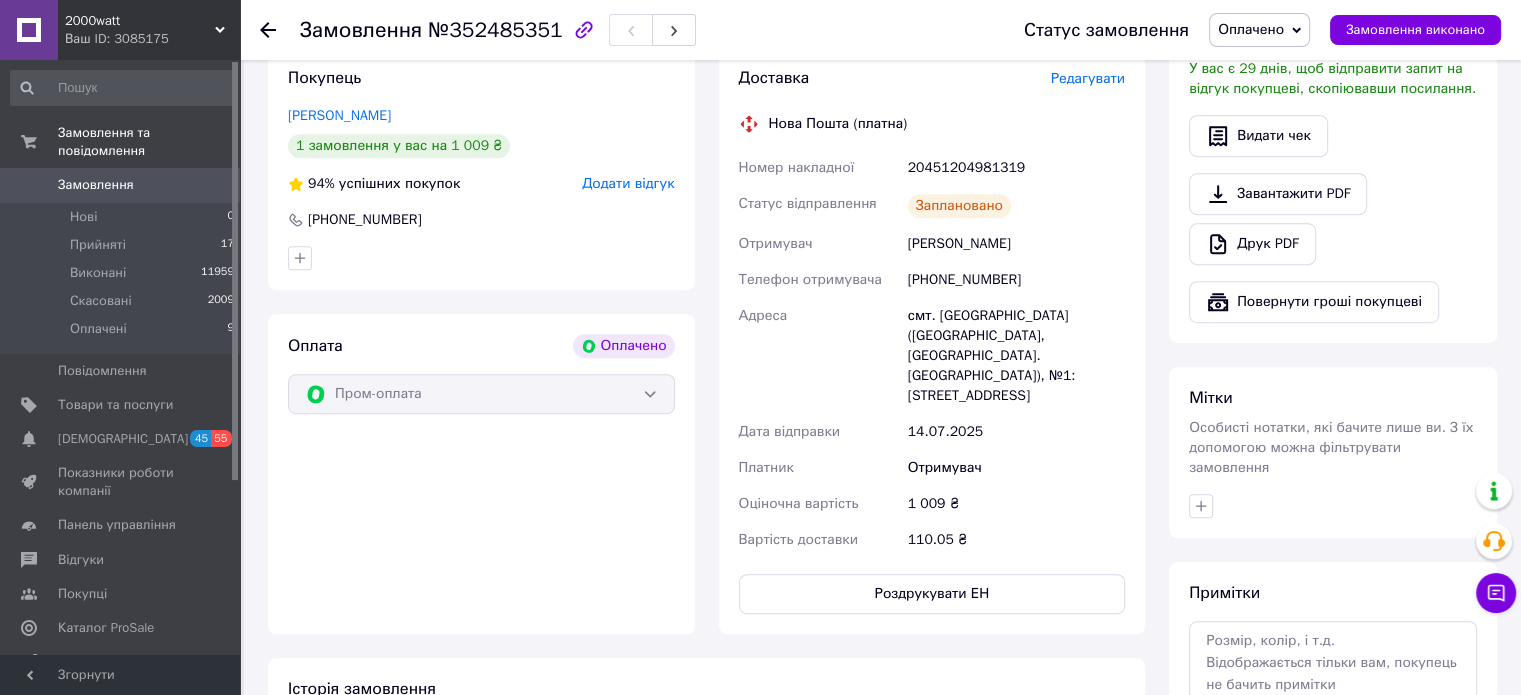 scroll, scrollTop: 1100, scrollLeft: 0, axis: vertical 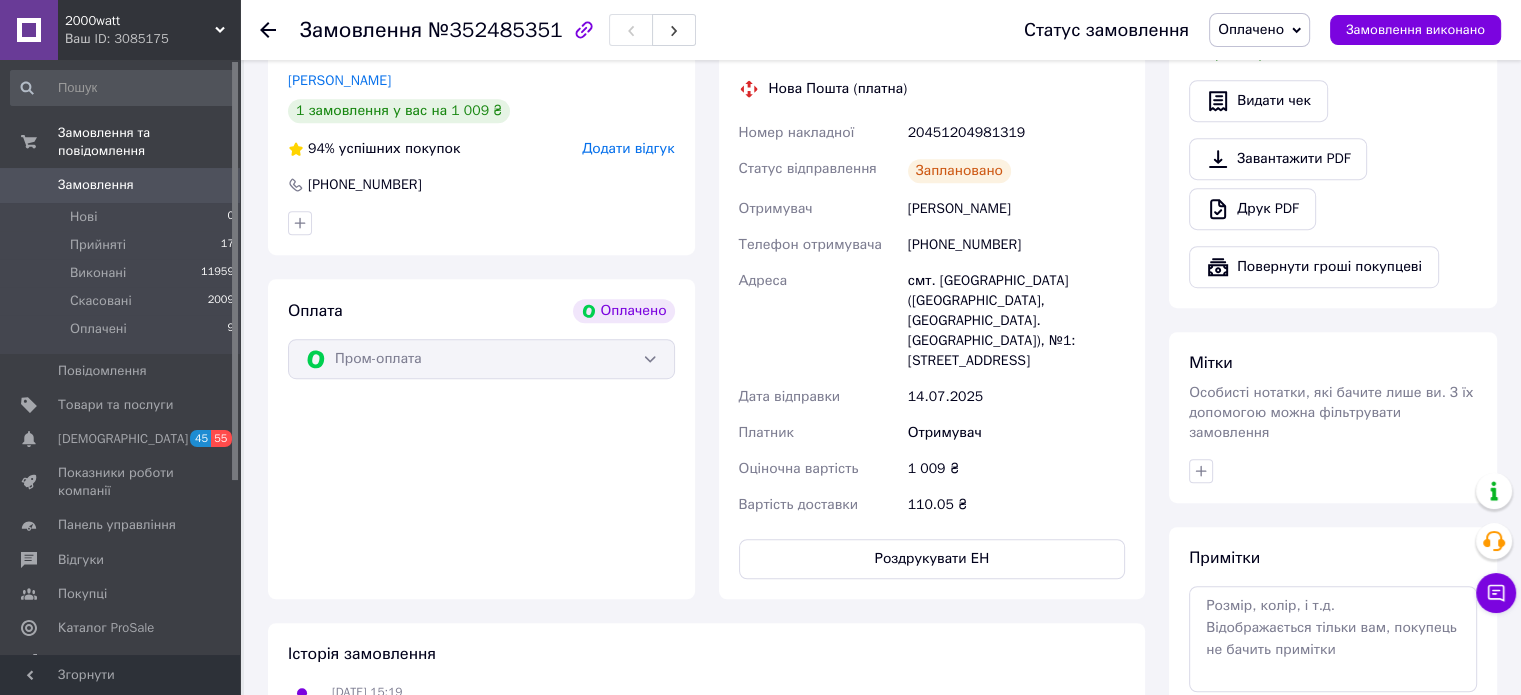 click on "20451204981319" at bounding box center [1016, 133] 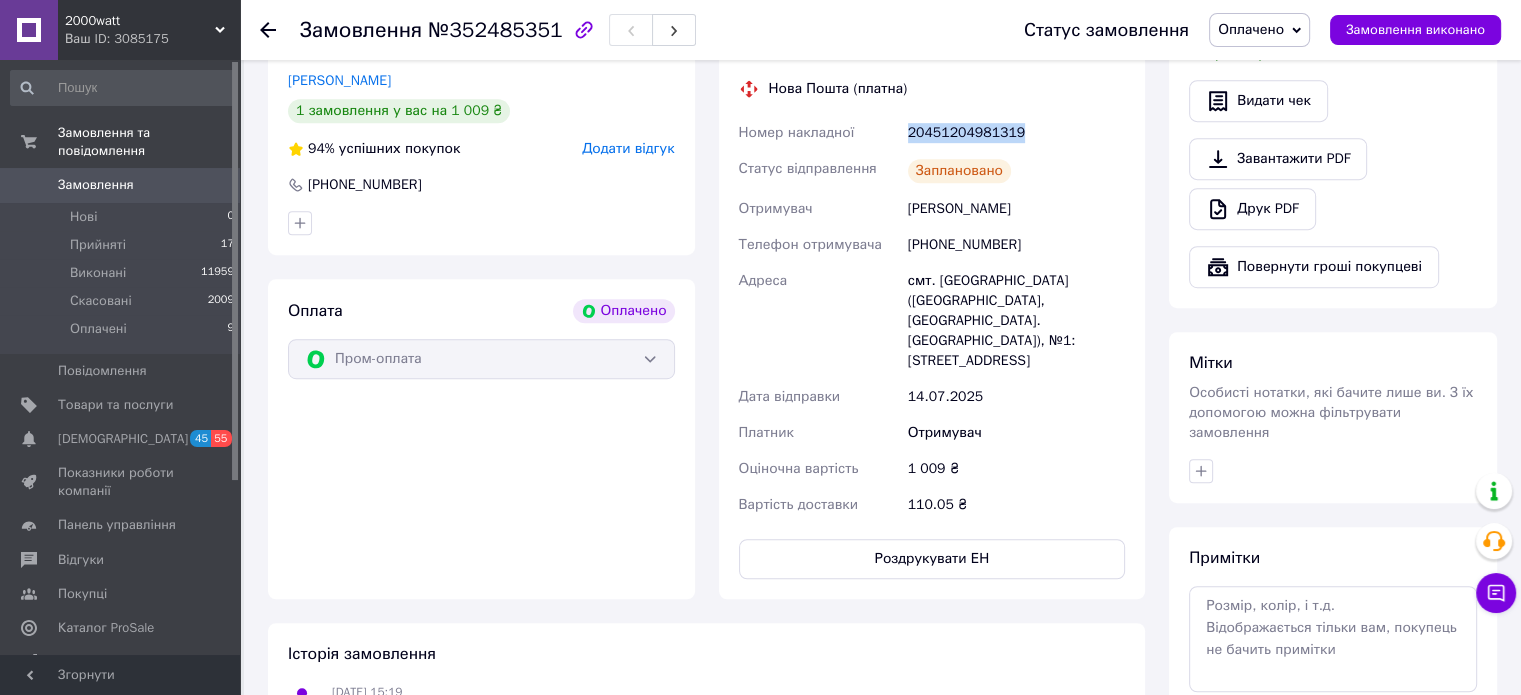 click on "20451204981319" at bounding box center [1016, 133] 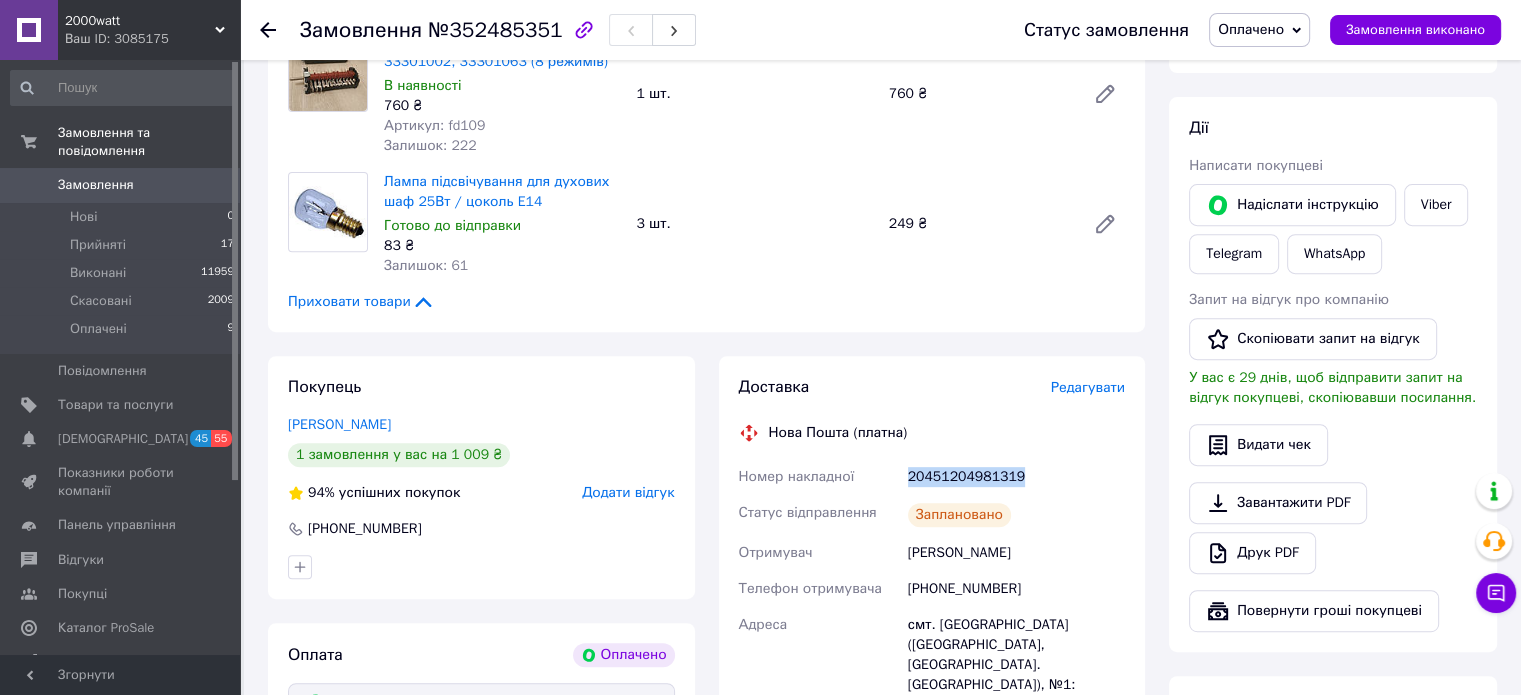 scroll, scrollTop: 800, scrollLeft: 0, axis: vertical 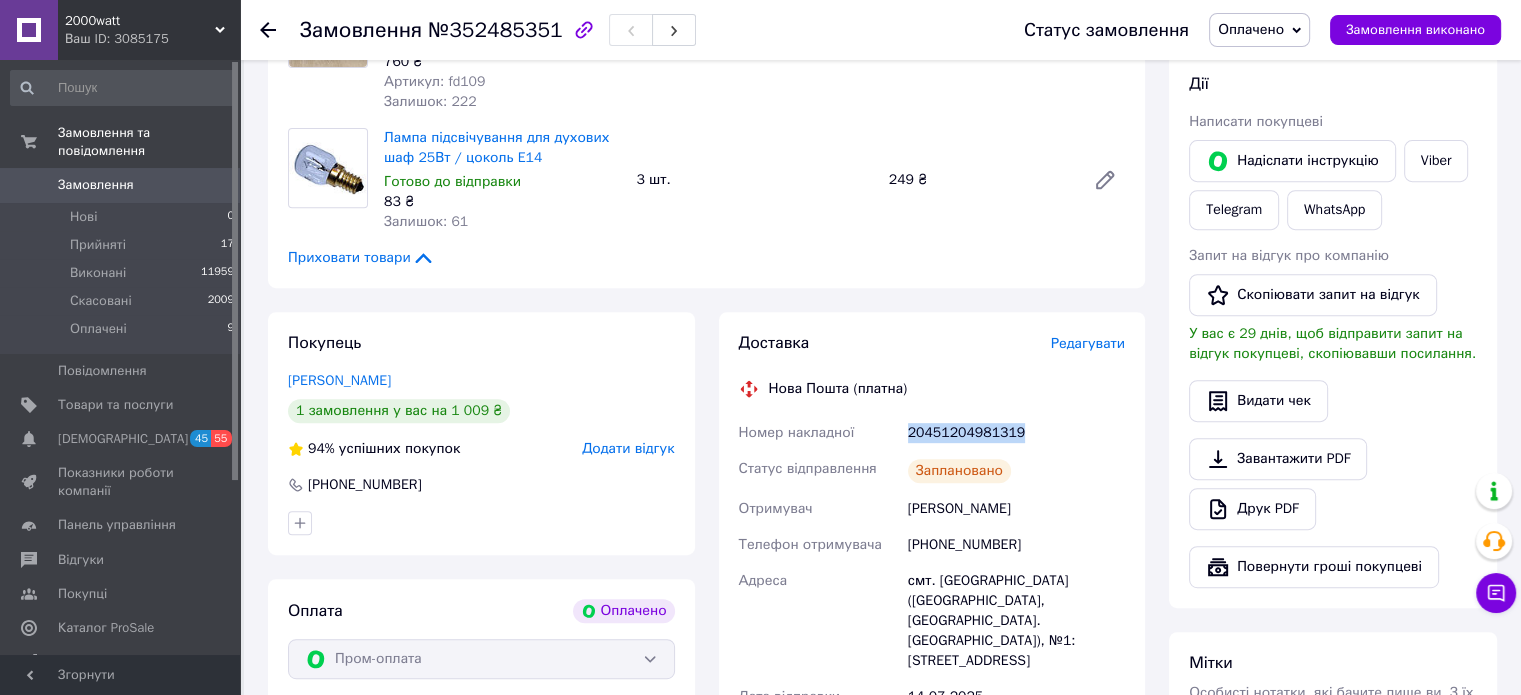 copy on "20451204981319" 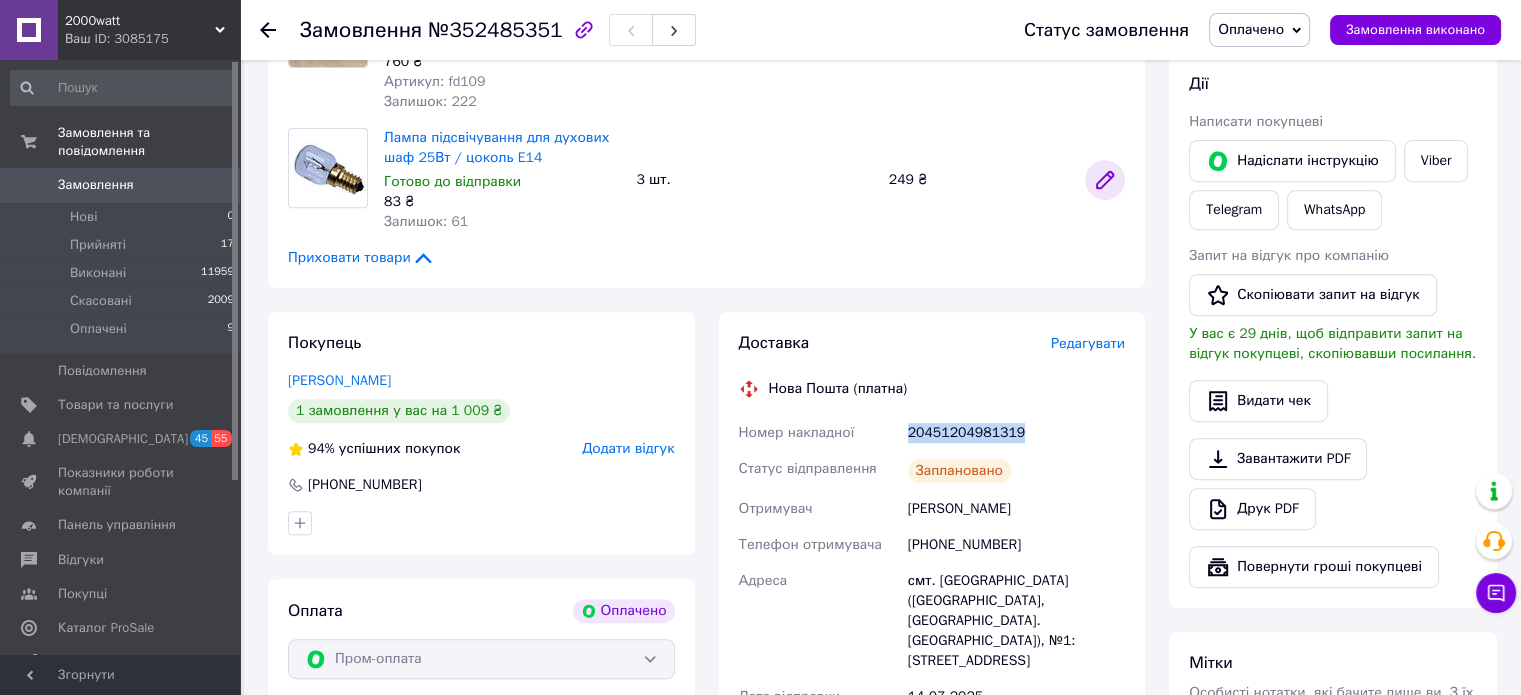 click 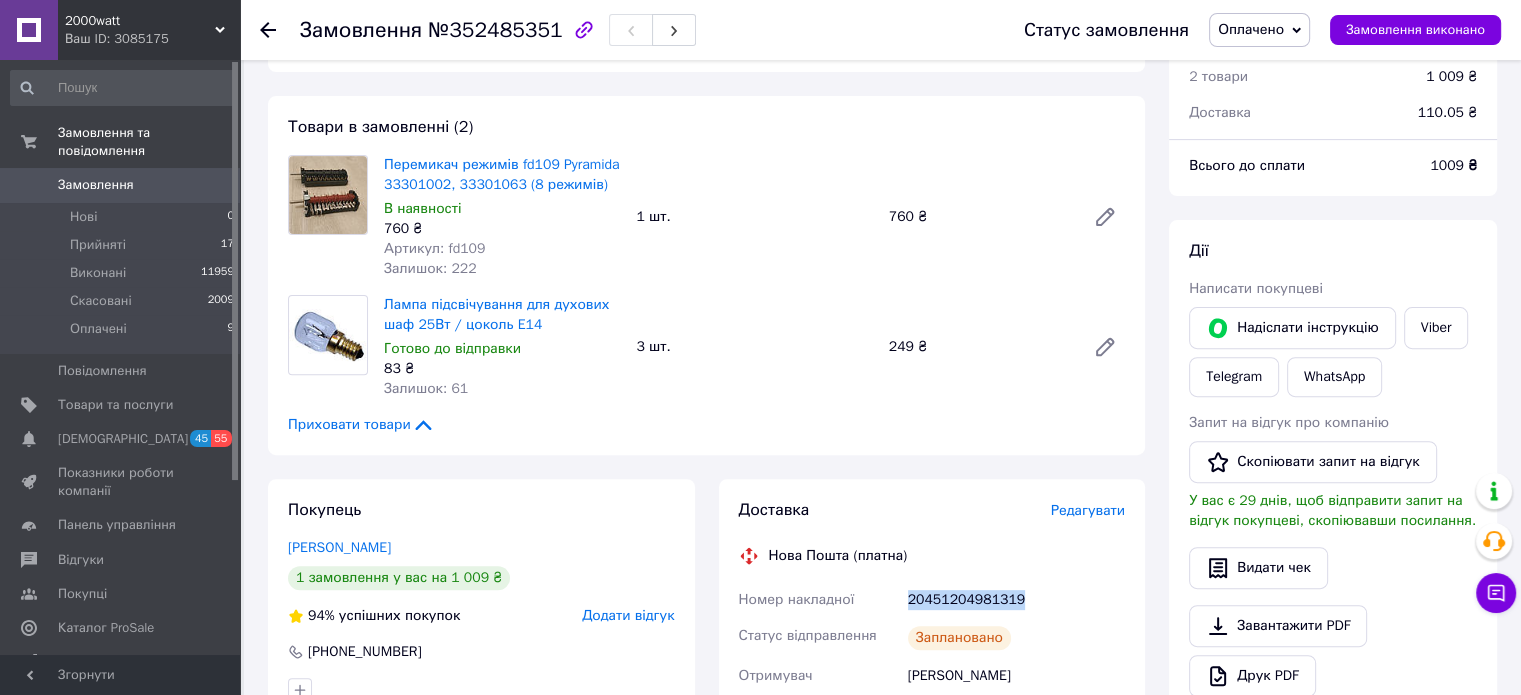 scroll, scrollTop: 600, scrollLeft: 0, axis: vertical 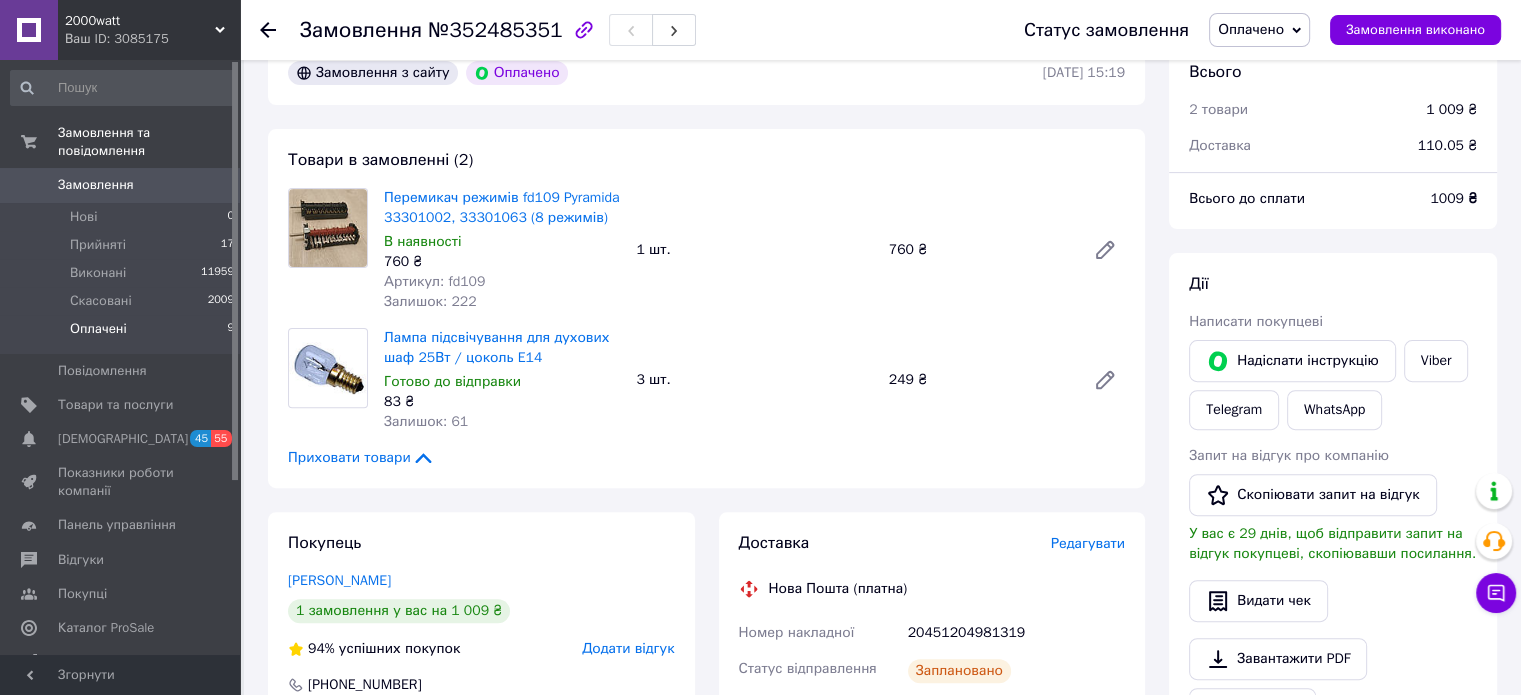 click on "Оплачені" at bounding box center [98, 329] 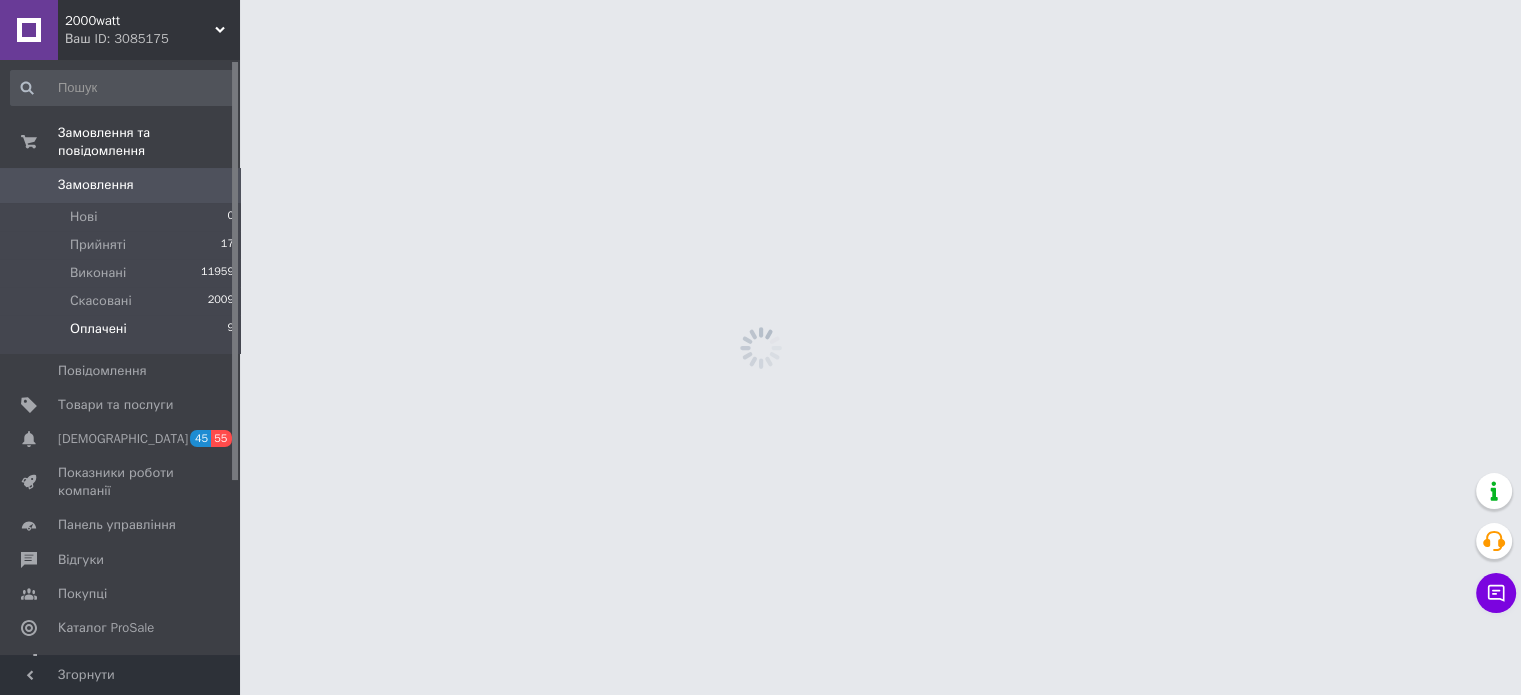 scroll, scrollTop: 0, scrollLeft: 0, axis: both 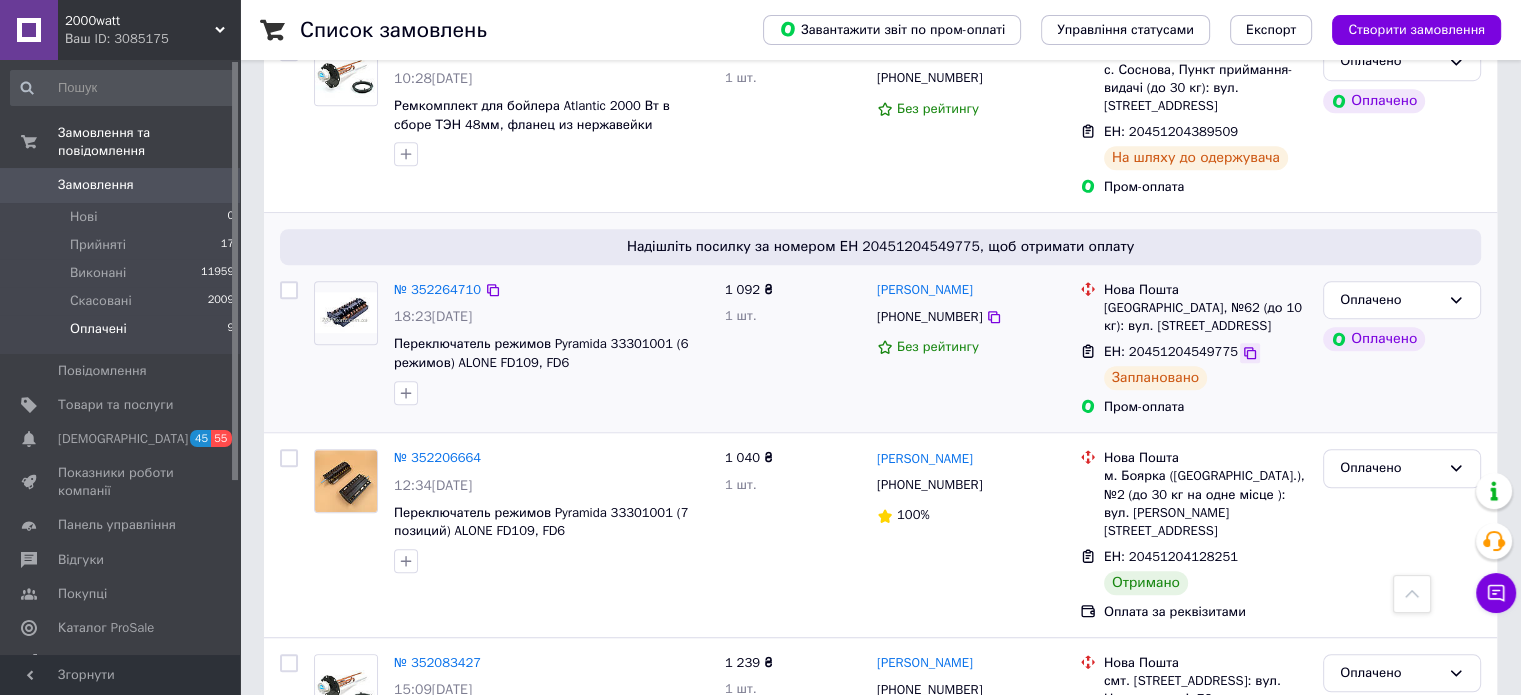 click 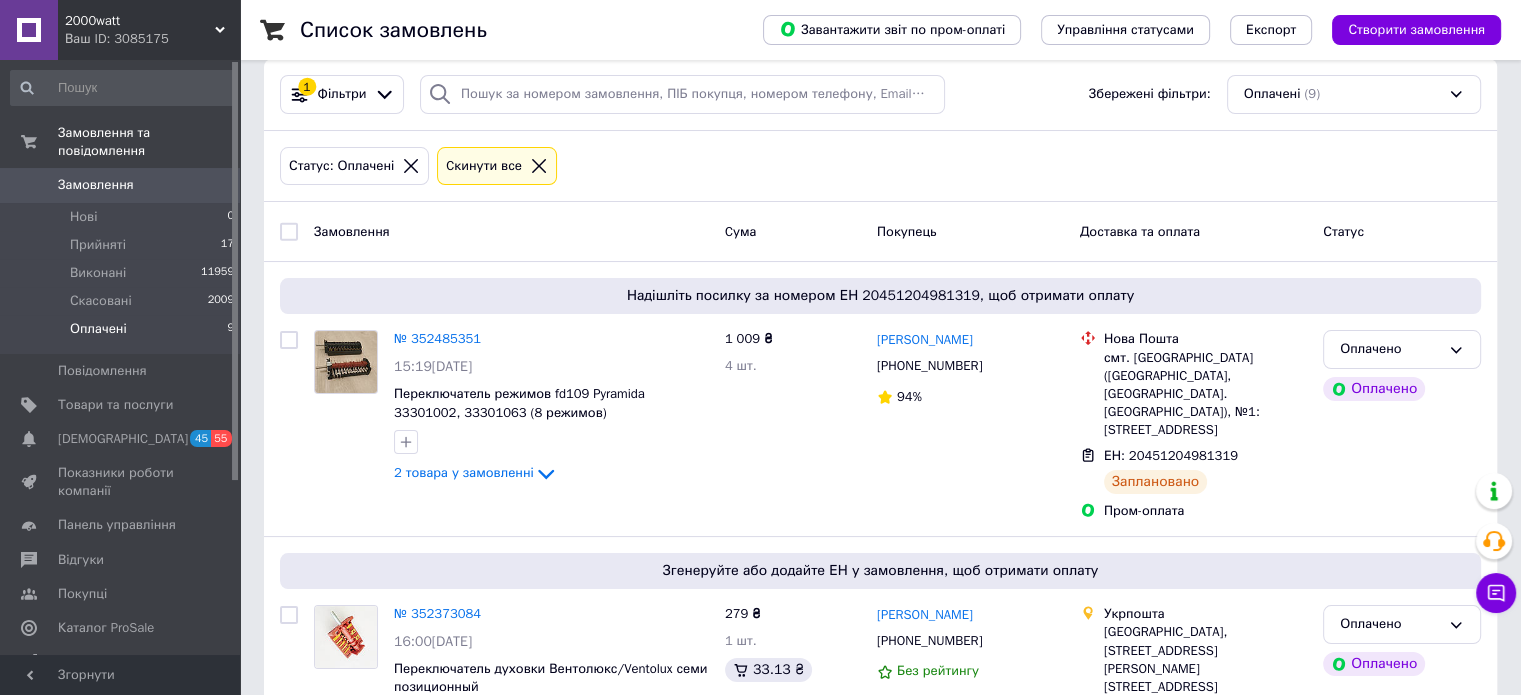 scroll, scrollTop: 0, scrollLeft: 0, axis: both 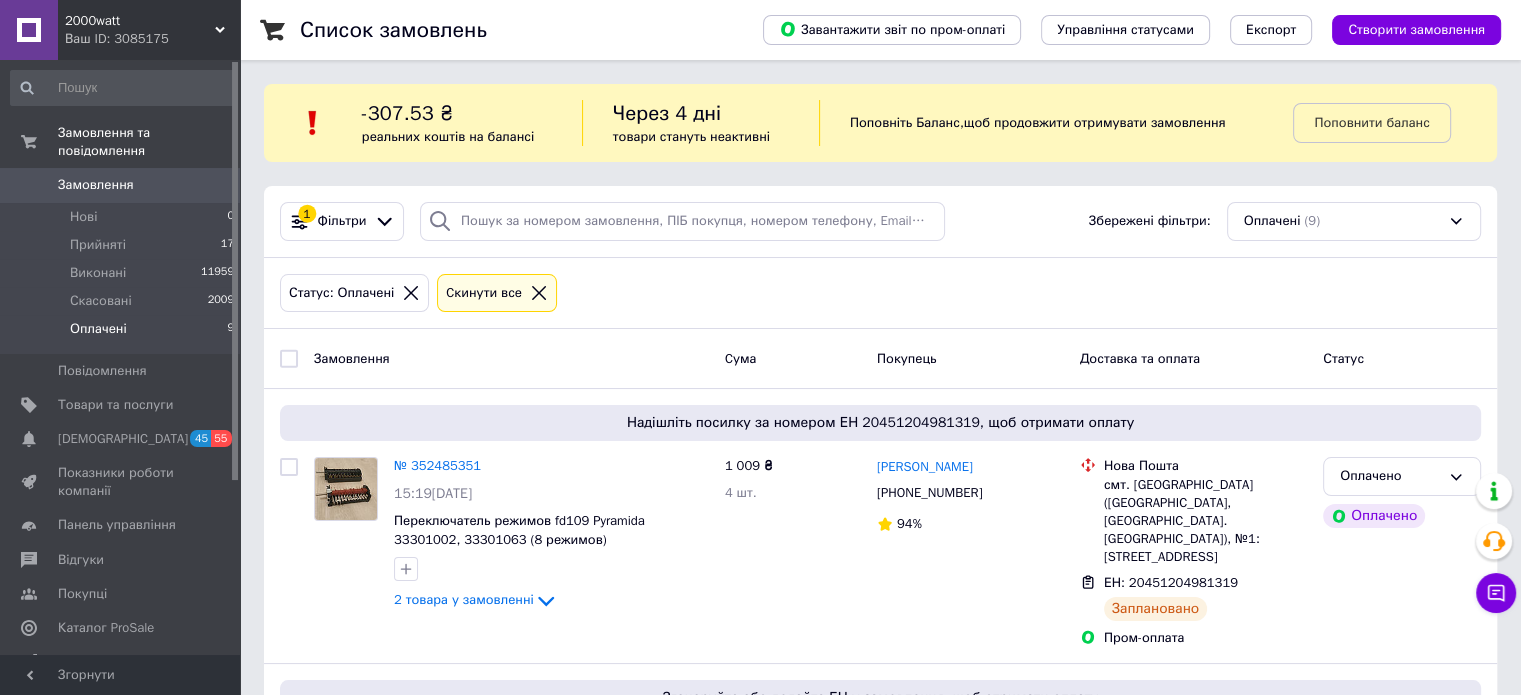 click on "Замовлення 0" at bounding box center [123, 185] 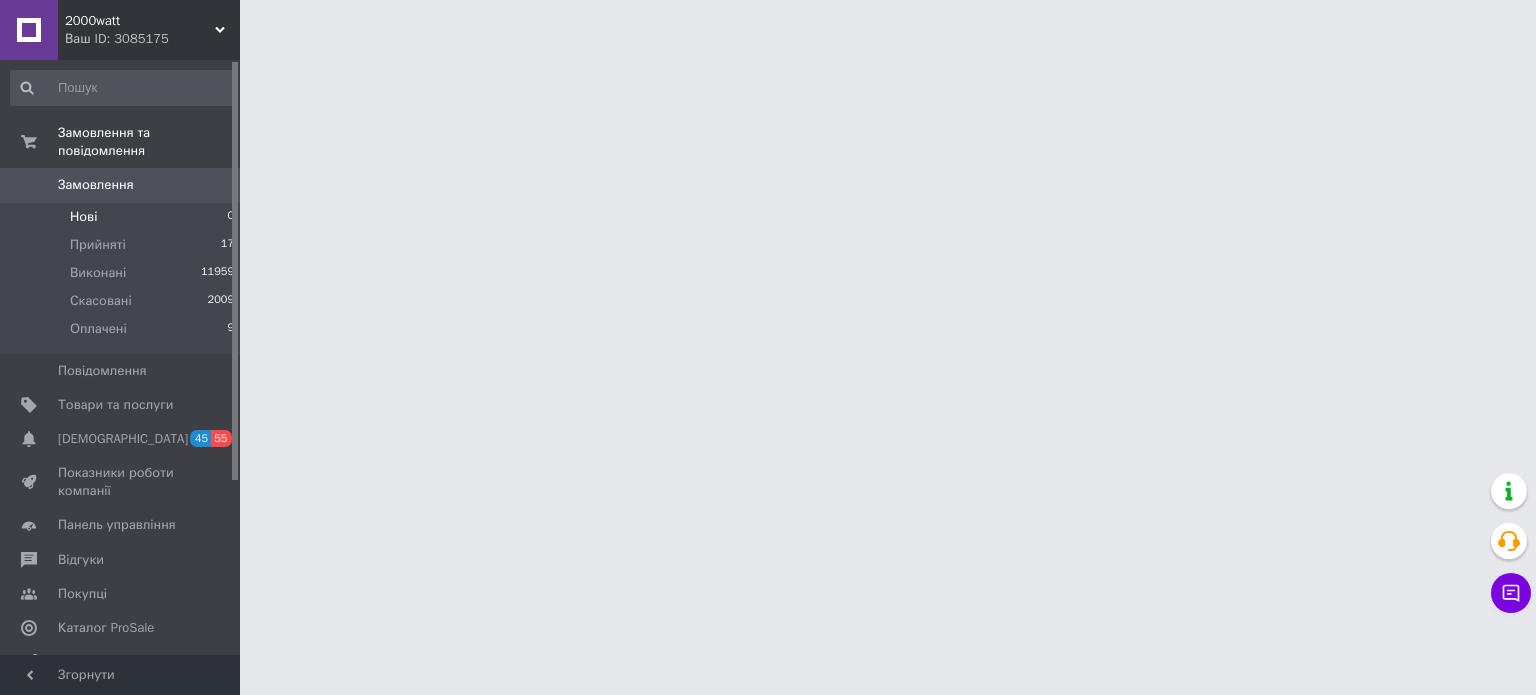 click on "Нові" at bounding box center (83, 217) 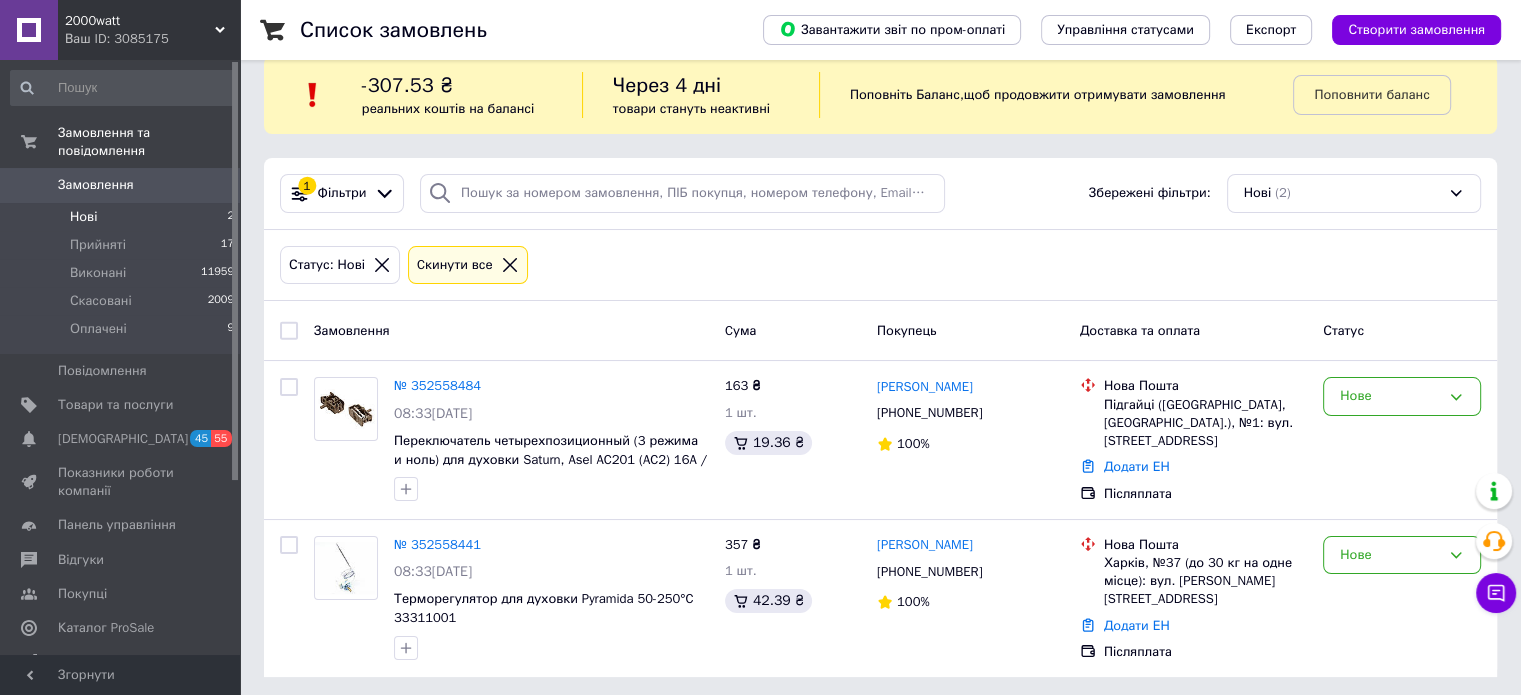 scroll, scrollTop: 31, scrollLeft: 0, axis: vertical 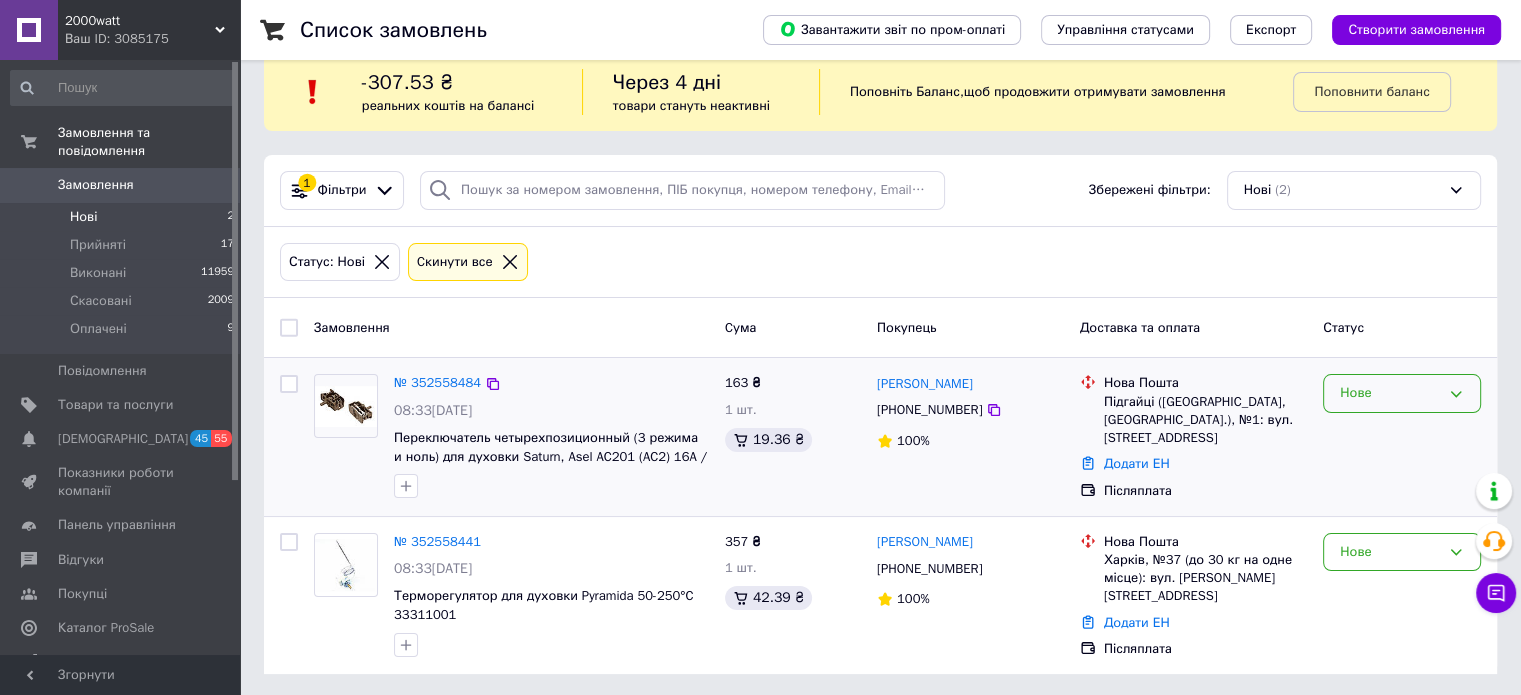 click on "Нове" at bounding box center (1390, 393) 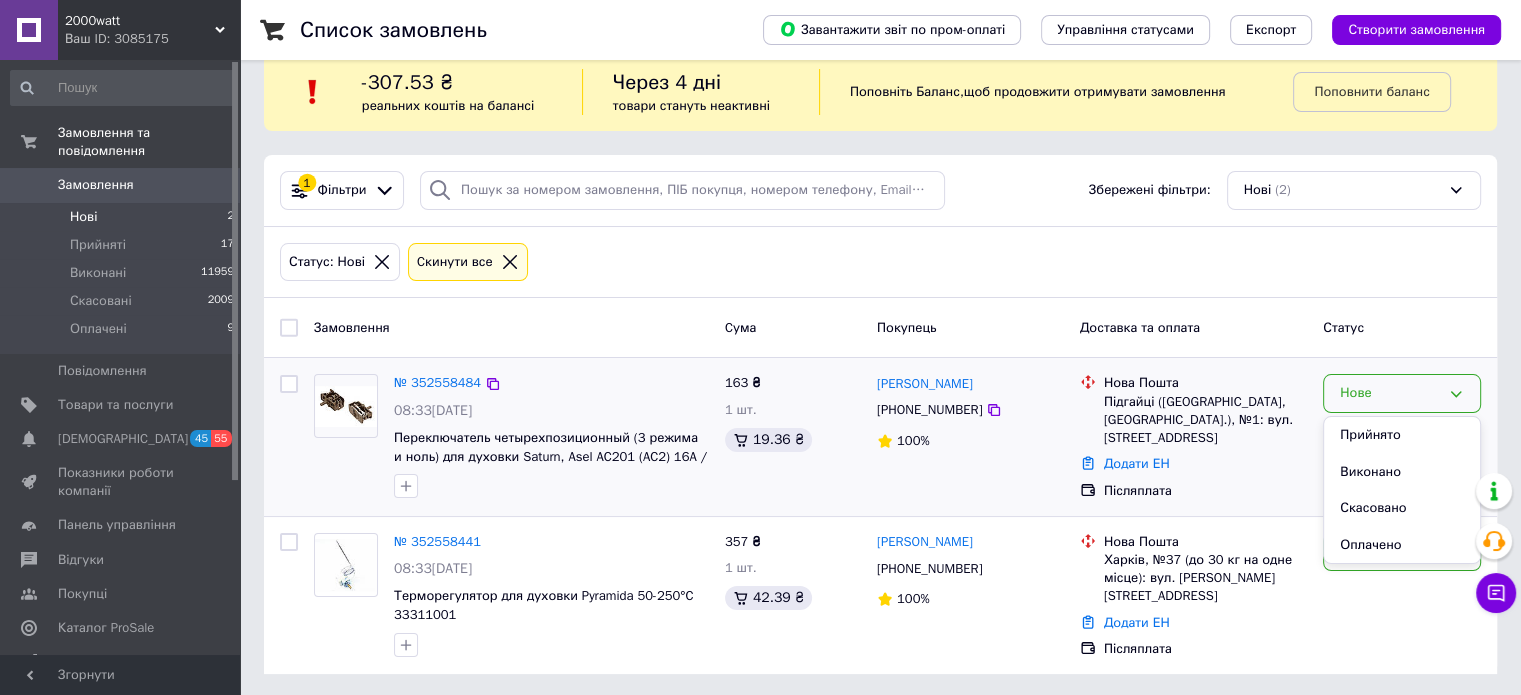 click on "Прийнято" at bounding box center [1402, 435] 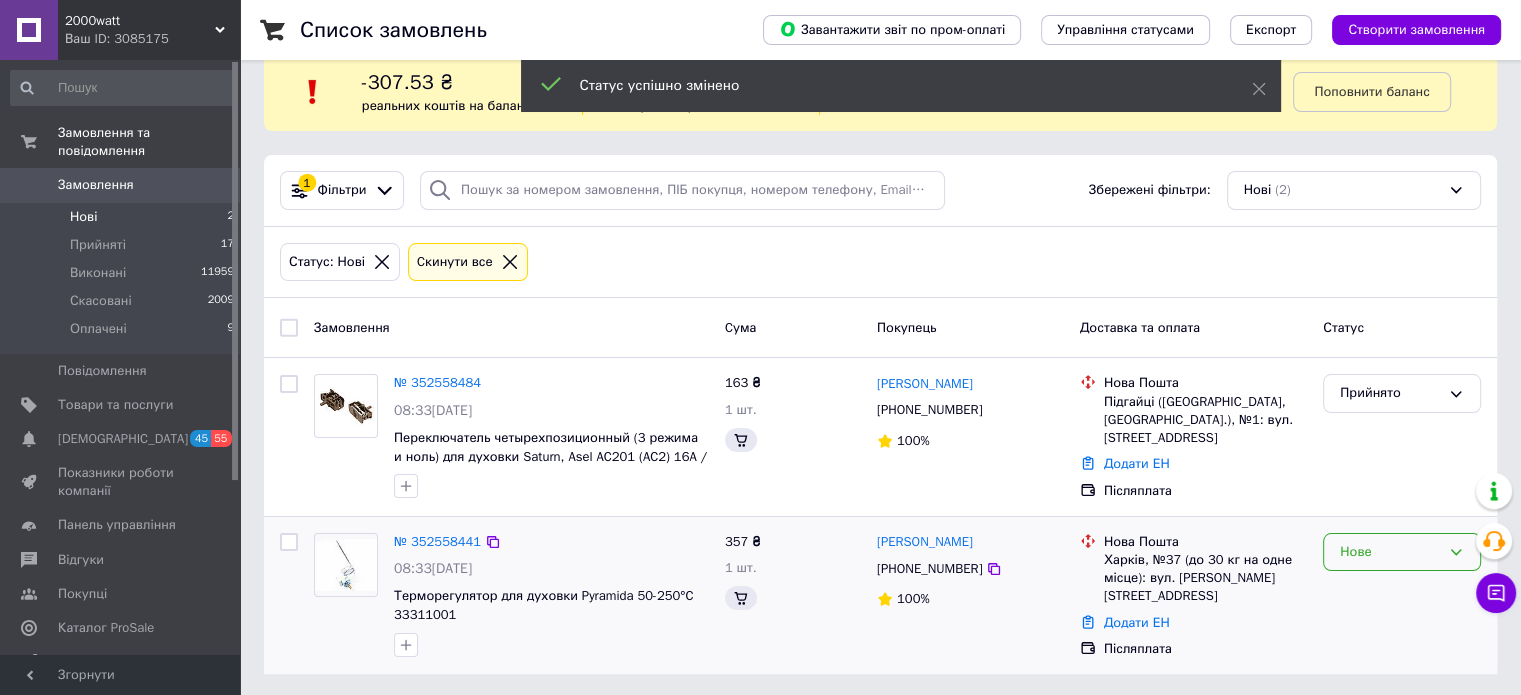 click on "Нове" at bounding box center (1390, 552) 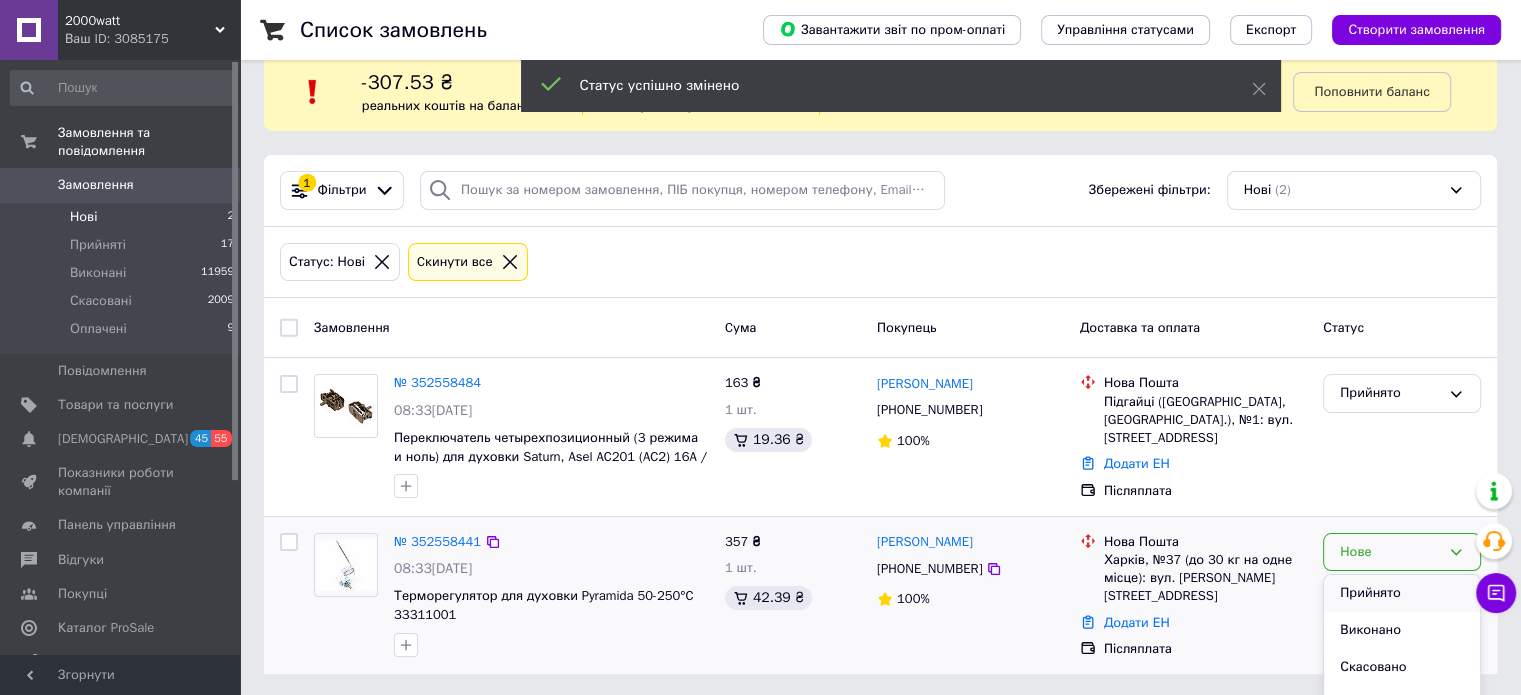 click on "Прийнято" at bounding box center (1402, 593) 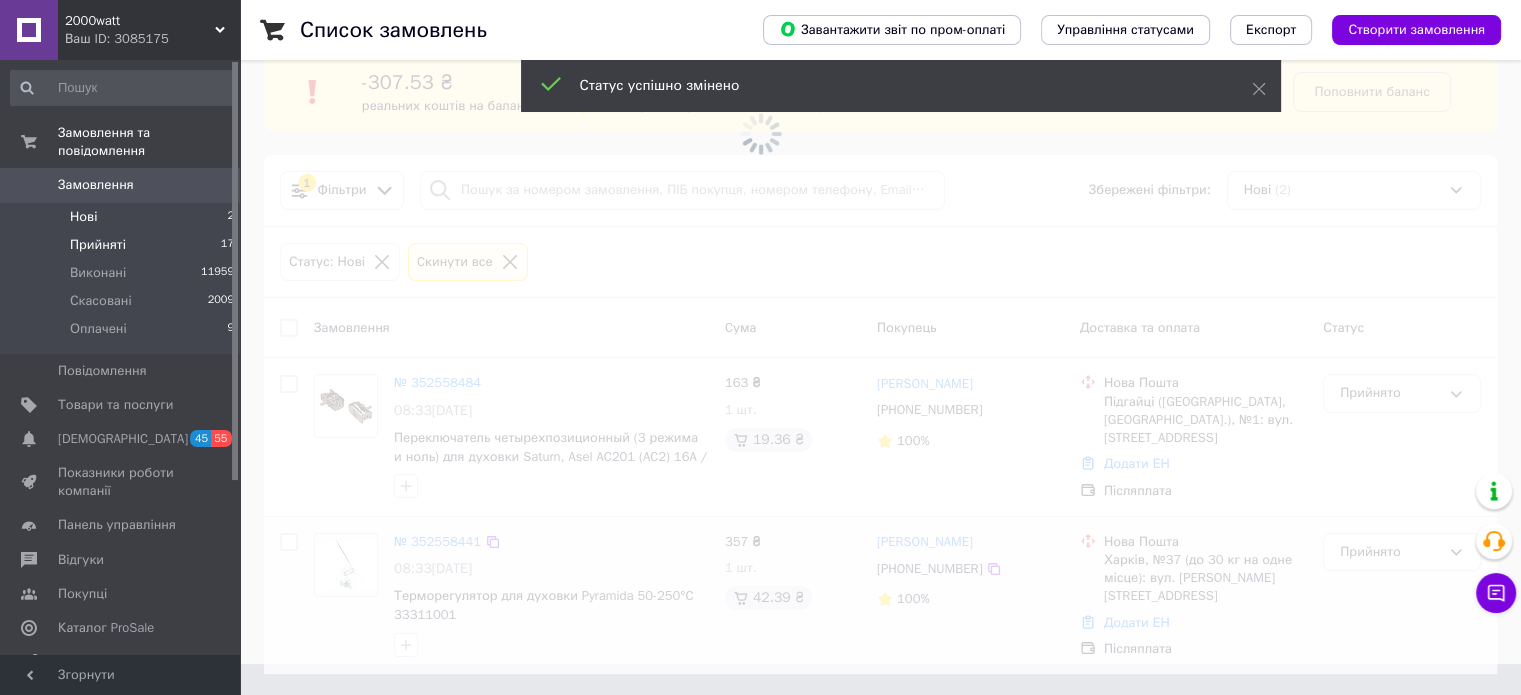 click on "Прийняті 17" at bounding box center [123, 245] 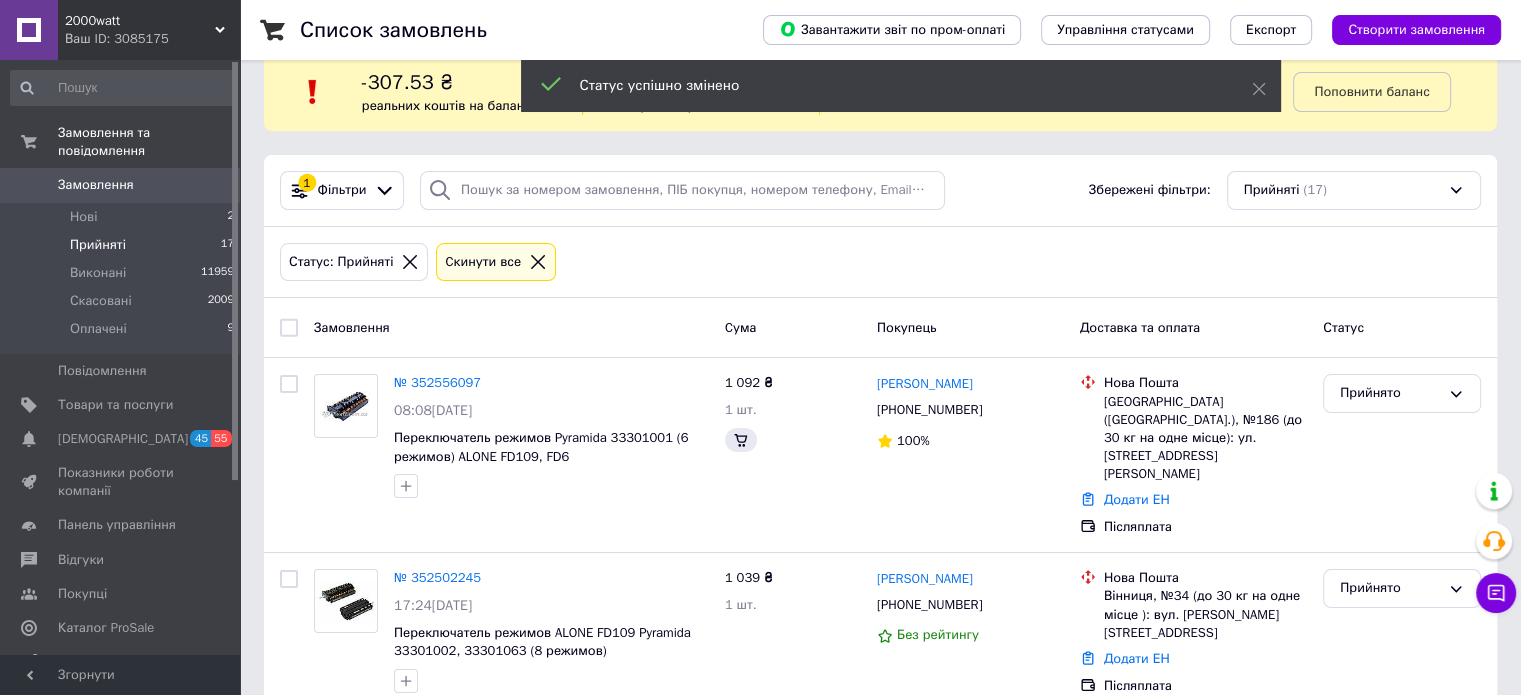 scroll, scrollTop: 0, scrollLeft: 0, axis: both 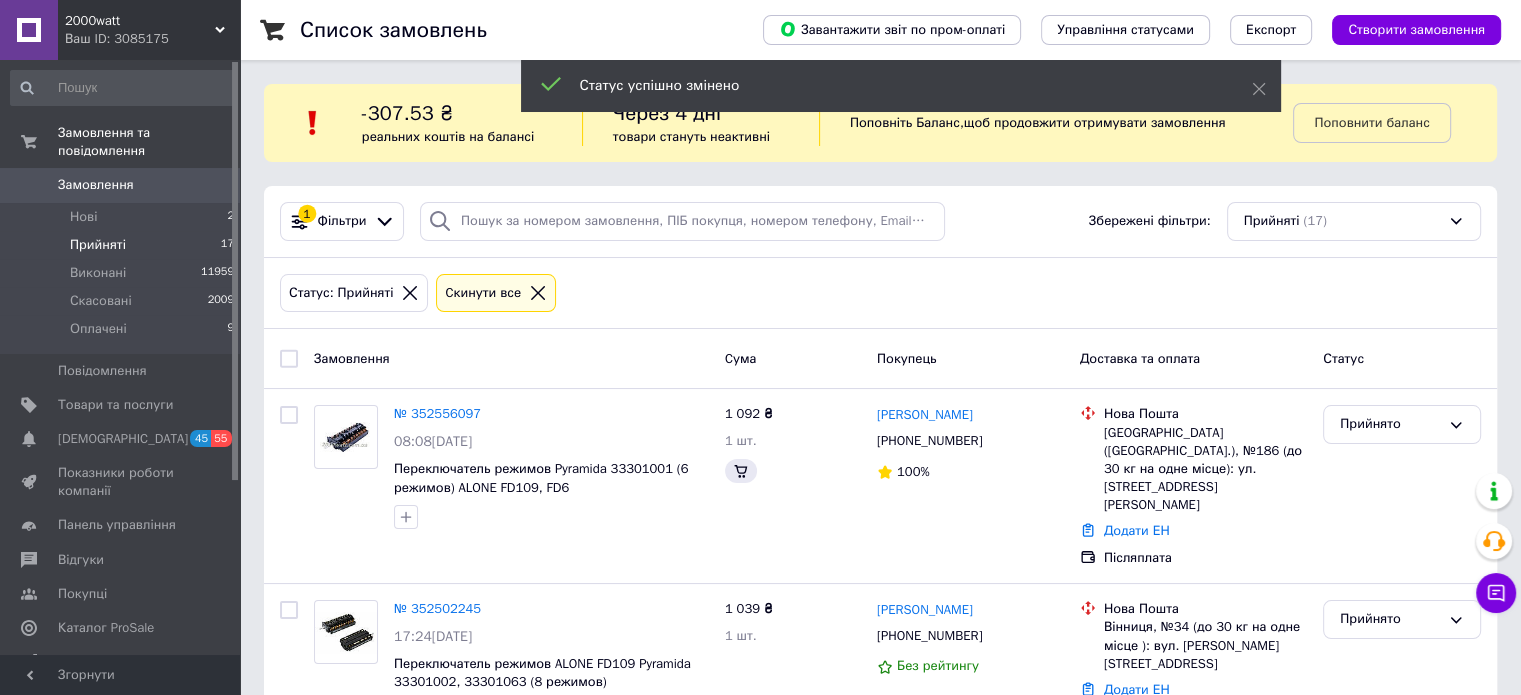 click on "Прийняті" at bounding box center [98, 245] 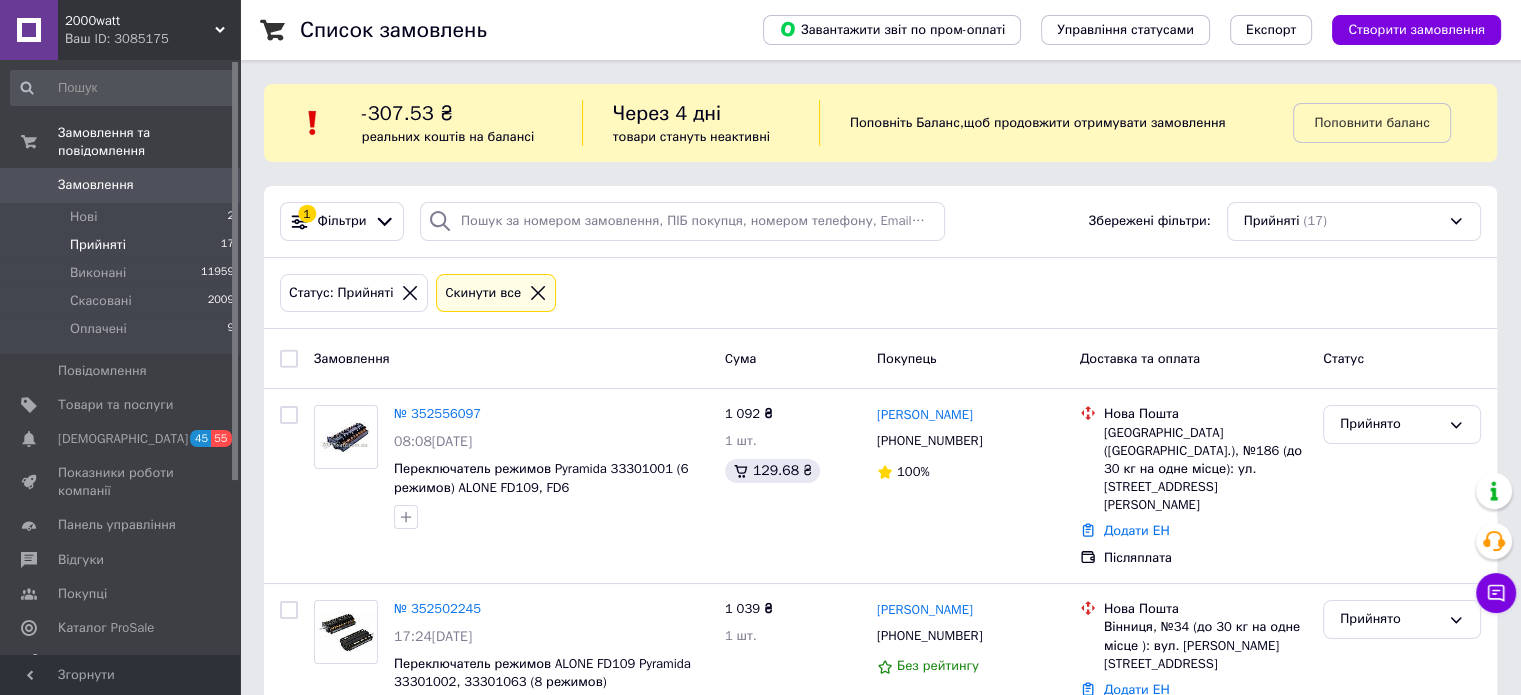 click on "Прийняті" at bounding box center [98, 245] 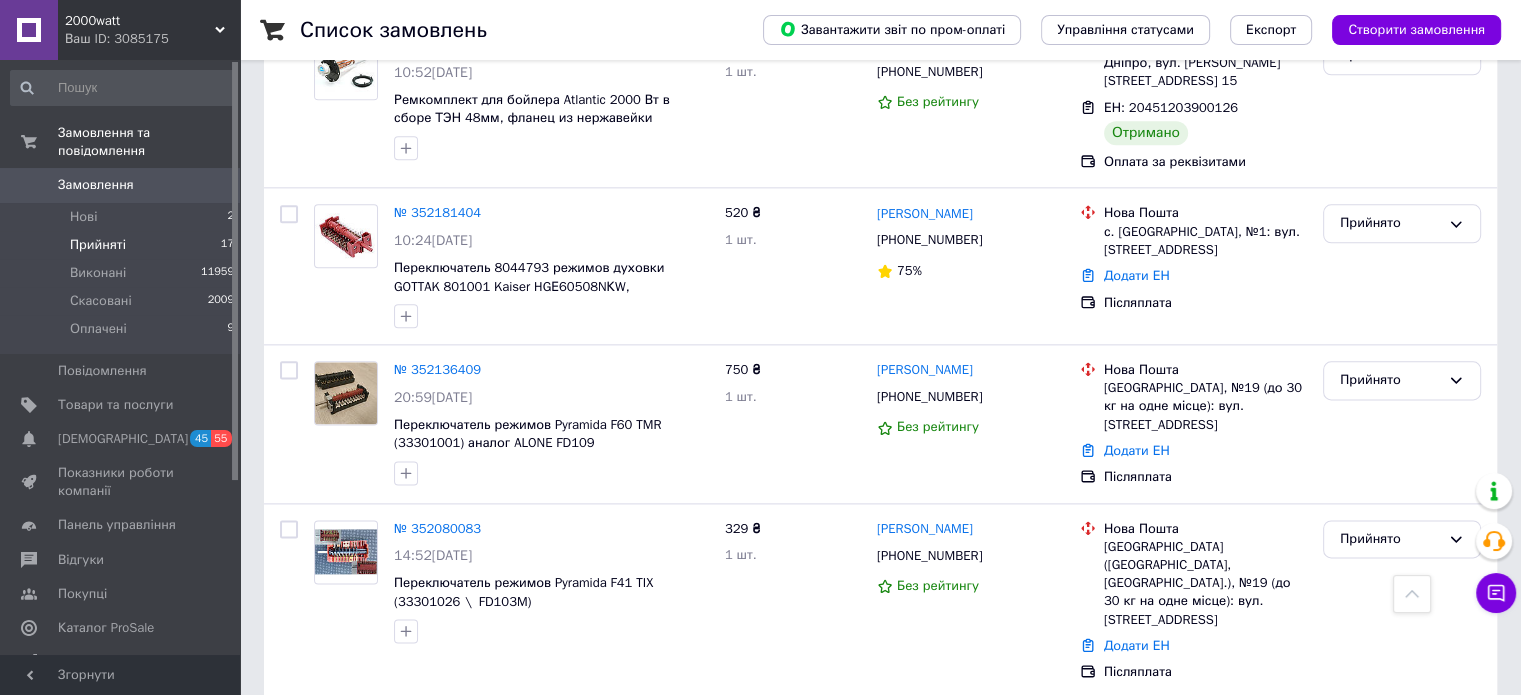 scroll, scrollTop: 2566, scrollLeft: 0, axis: vertical 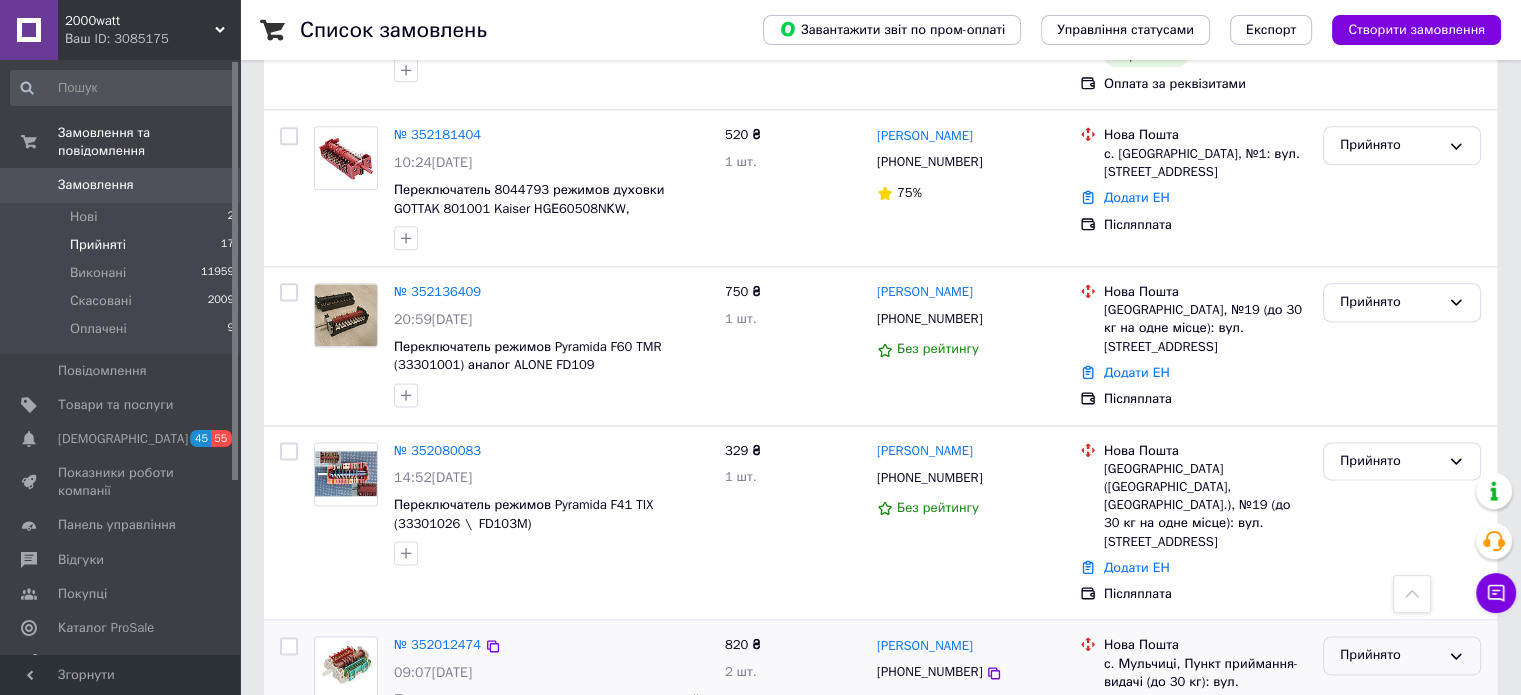 click on "Прийнято" at bounding box center (1390, 655) 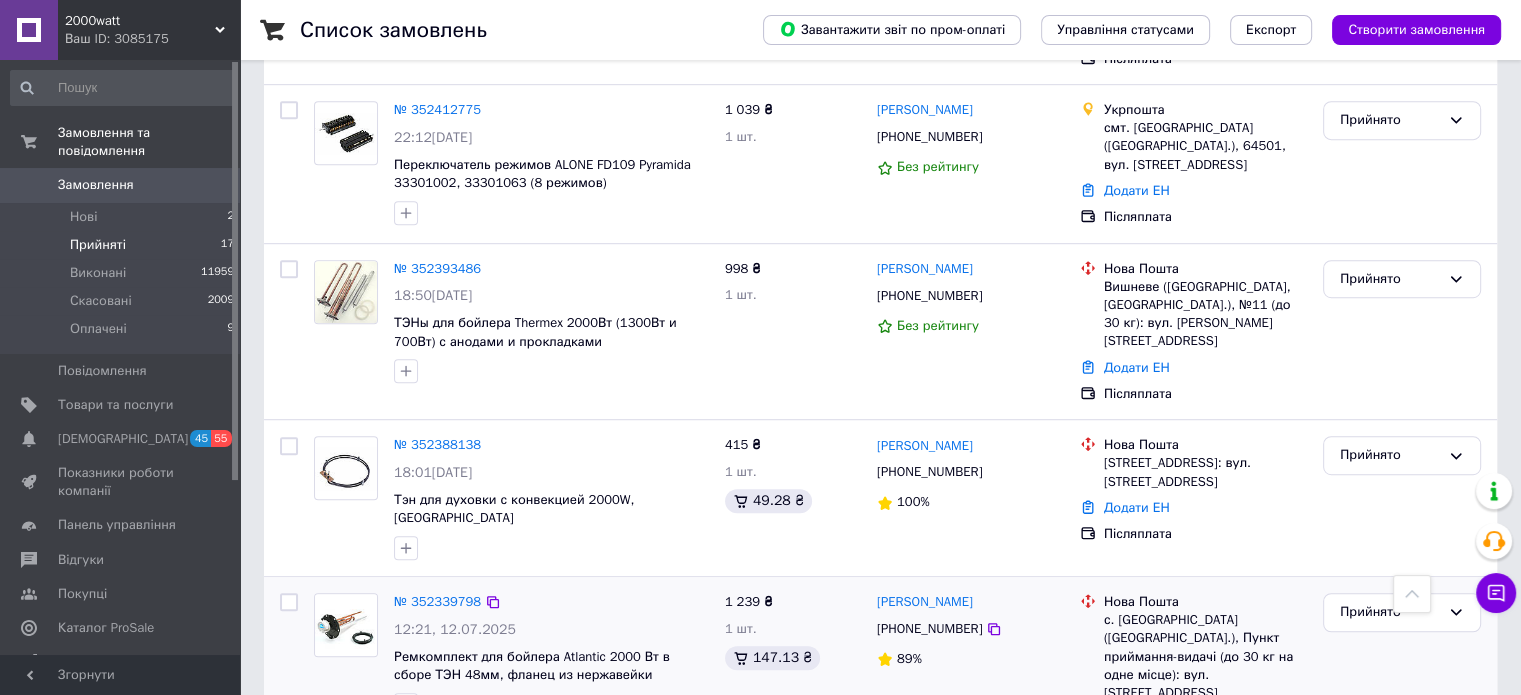 scroll, scrollTop: 1066, scrollLeft: 0, axis: vertical 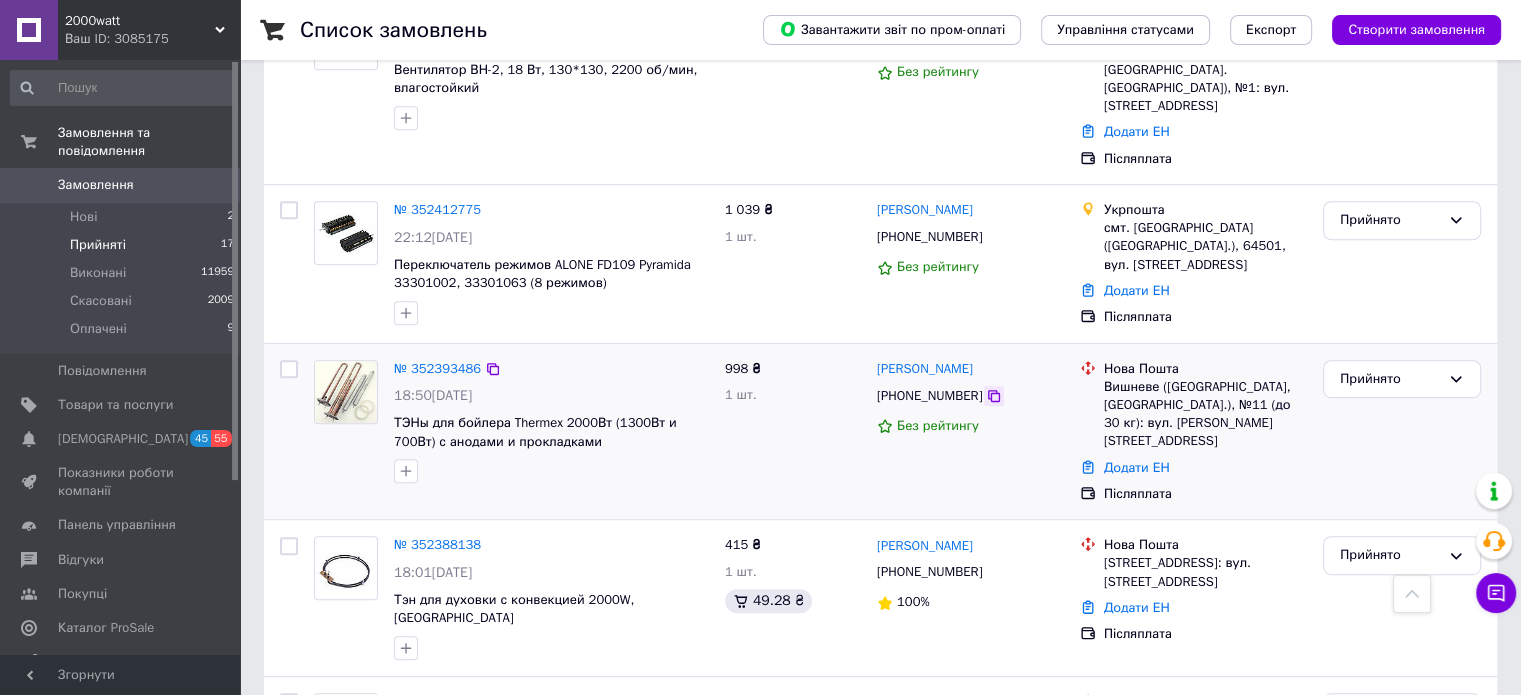 click 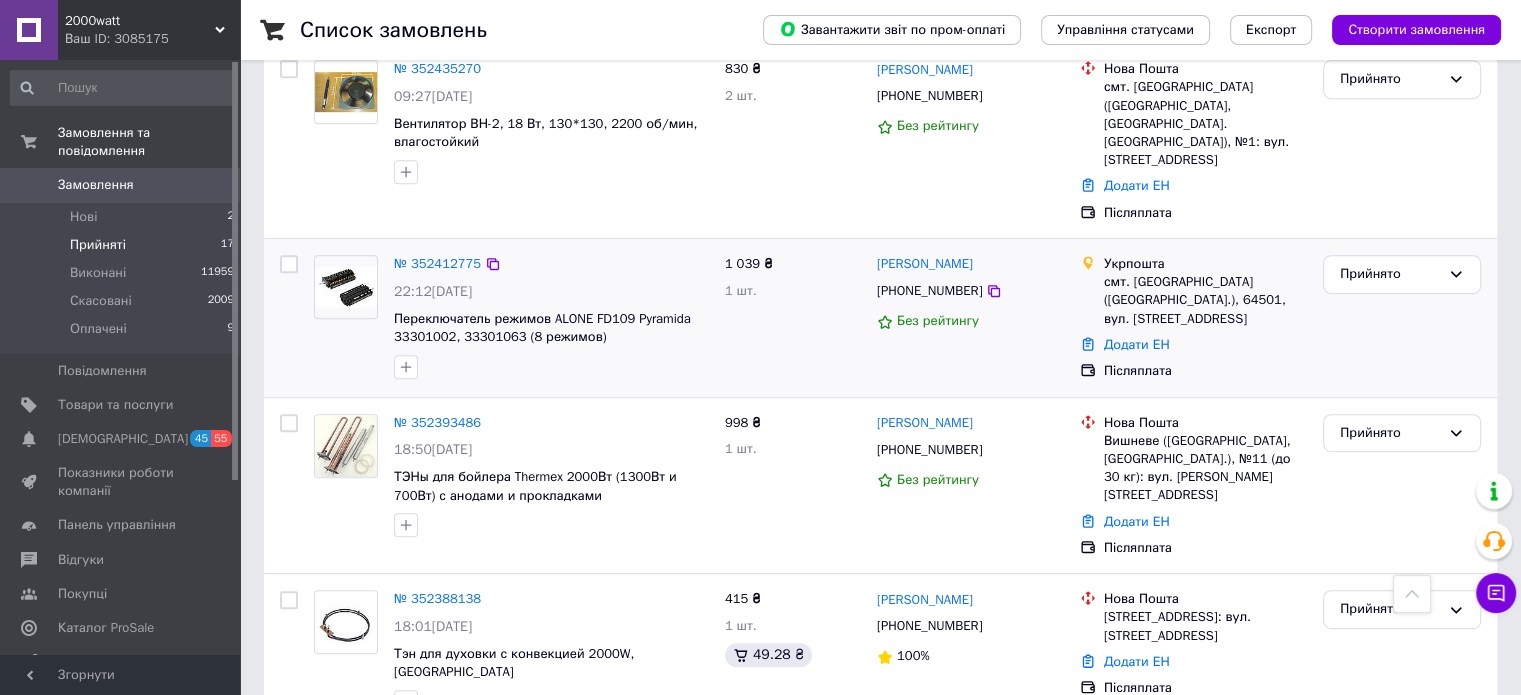 scroll, scrollTop: 866, scrollLeft: 0, axis: vertical 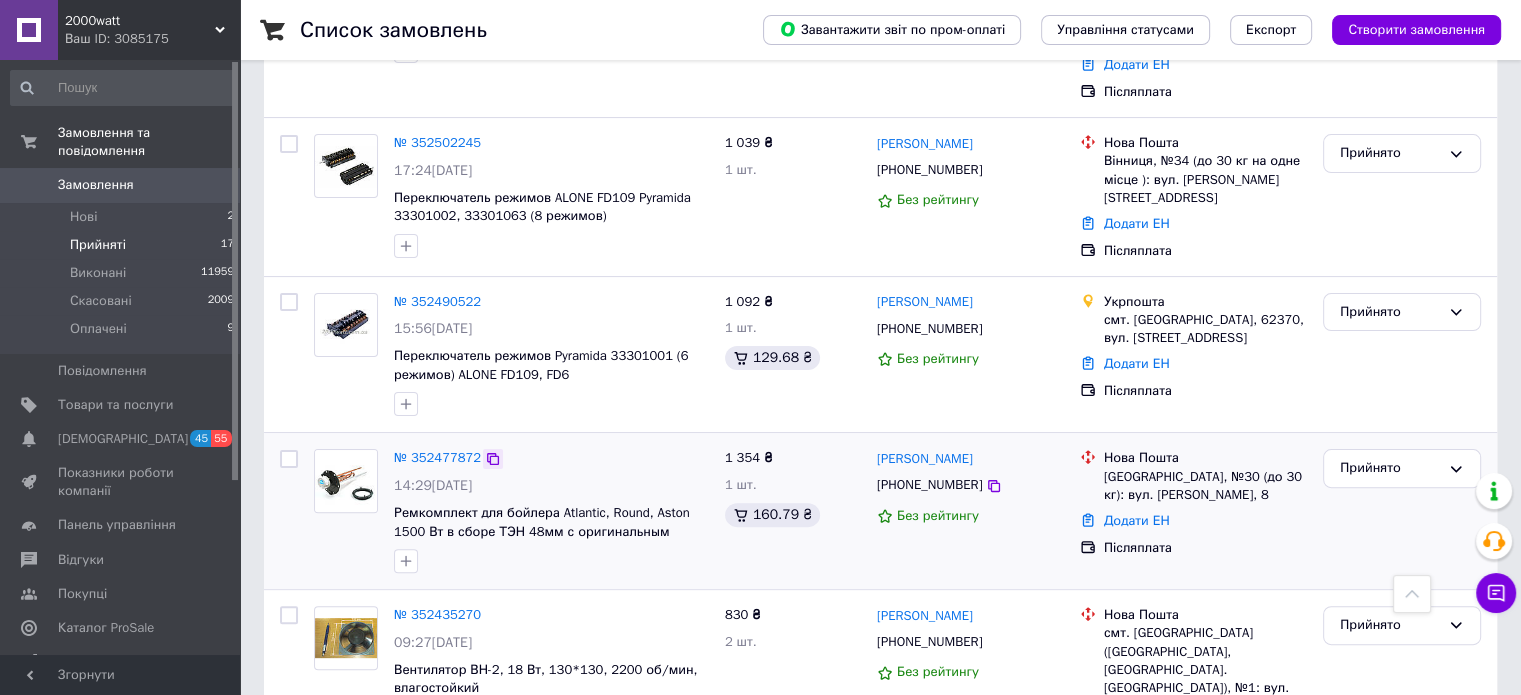 drag, startPoint x: 418, startPoint y: 416, endPoint x: 487, endPoint y: 429, distance: 70.21396 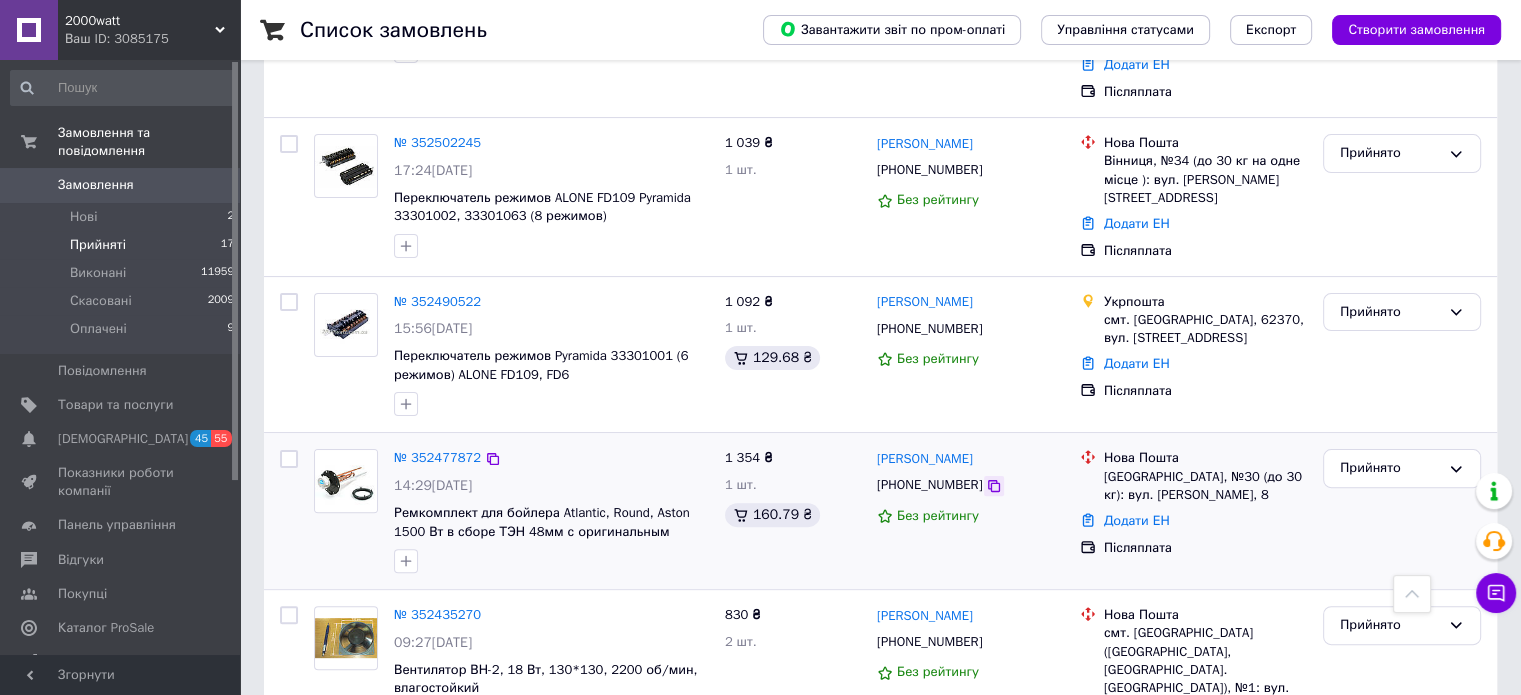 click 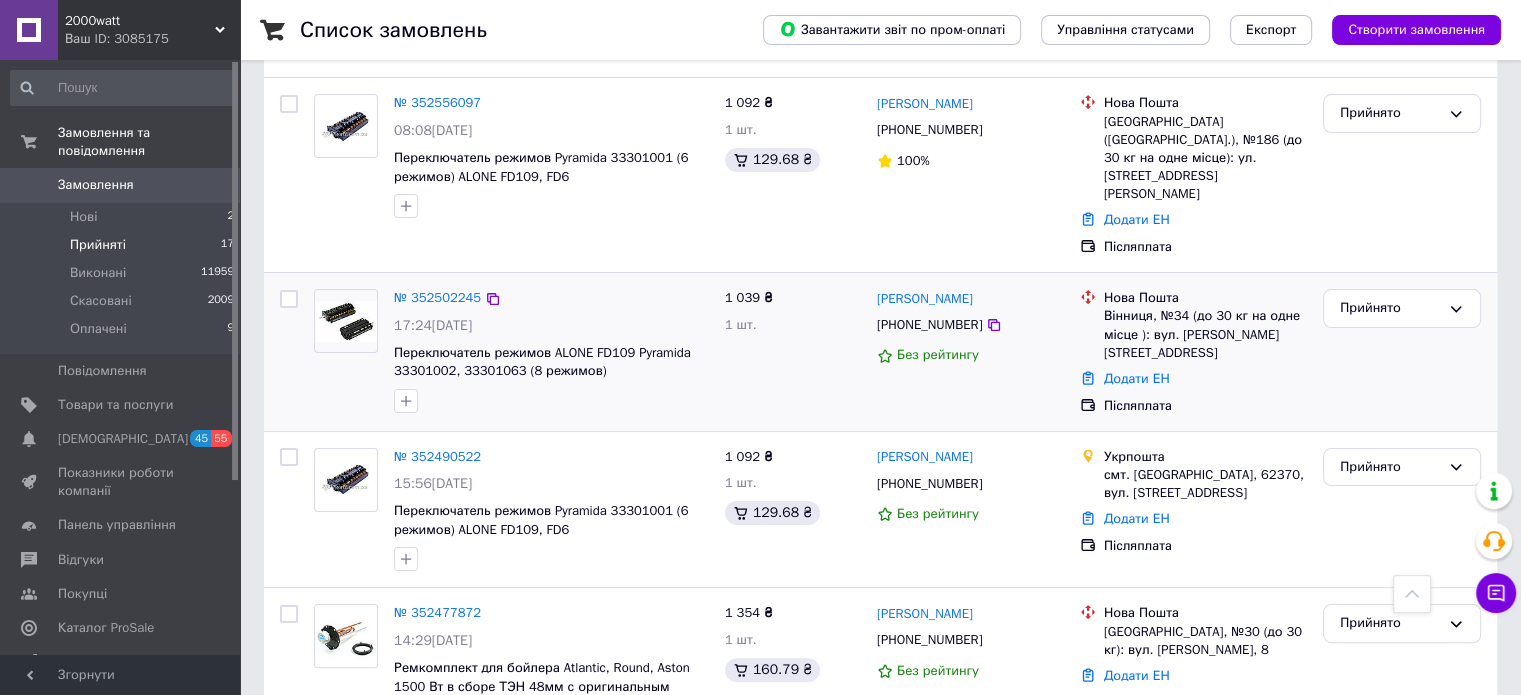scroll, scrollTop: 266, scrollLeft: 0, axis: vertical 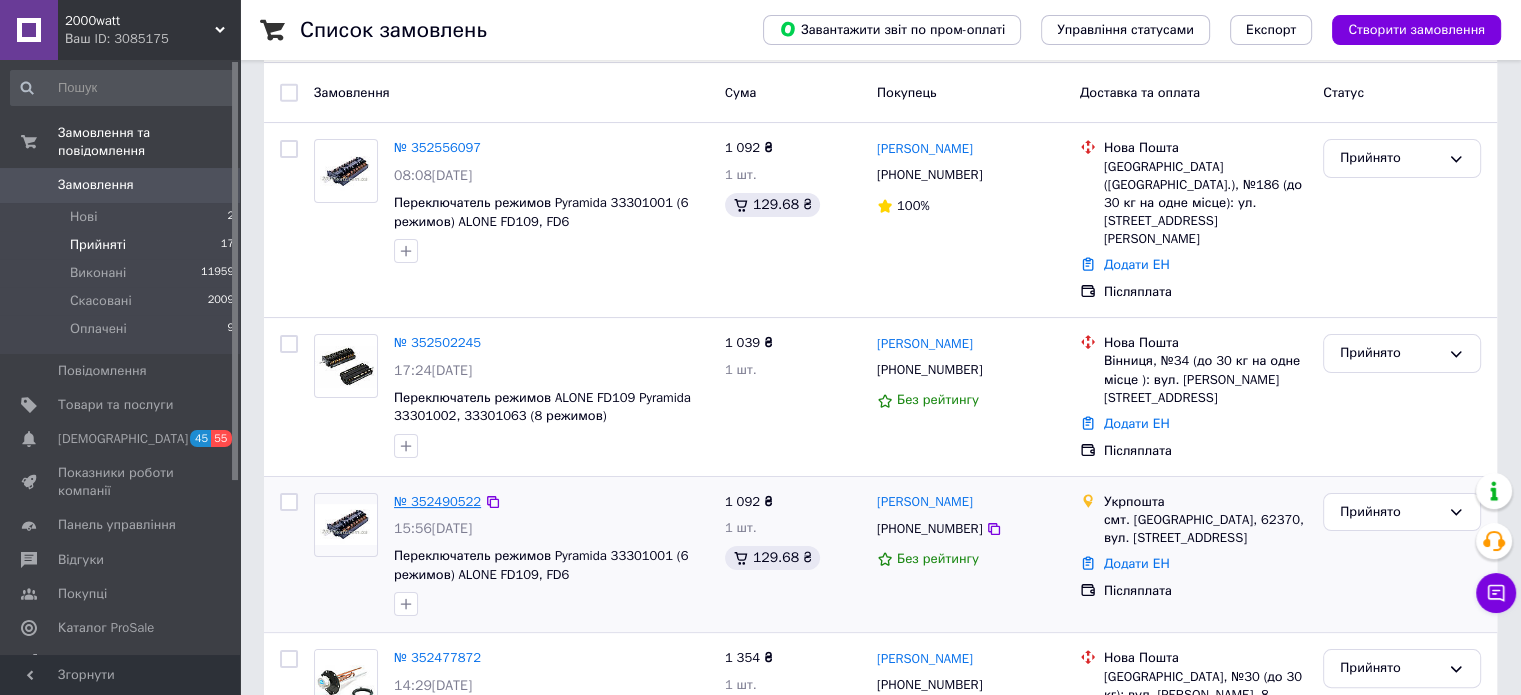 click on "№ 352490522" at bounding box center (437, 501) 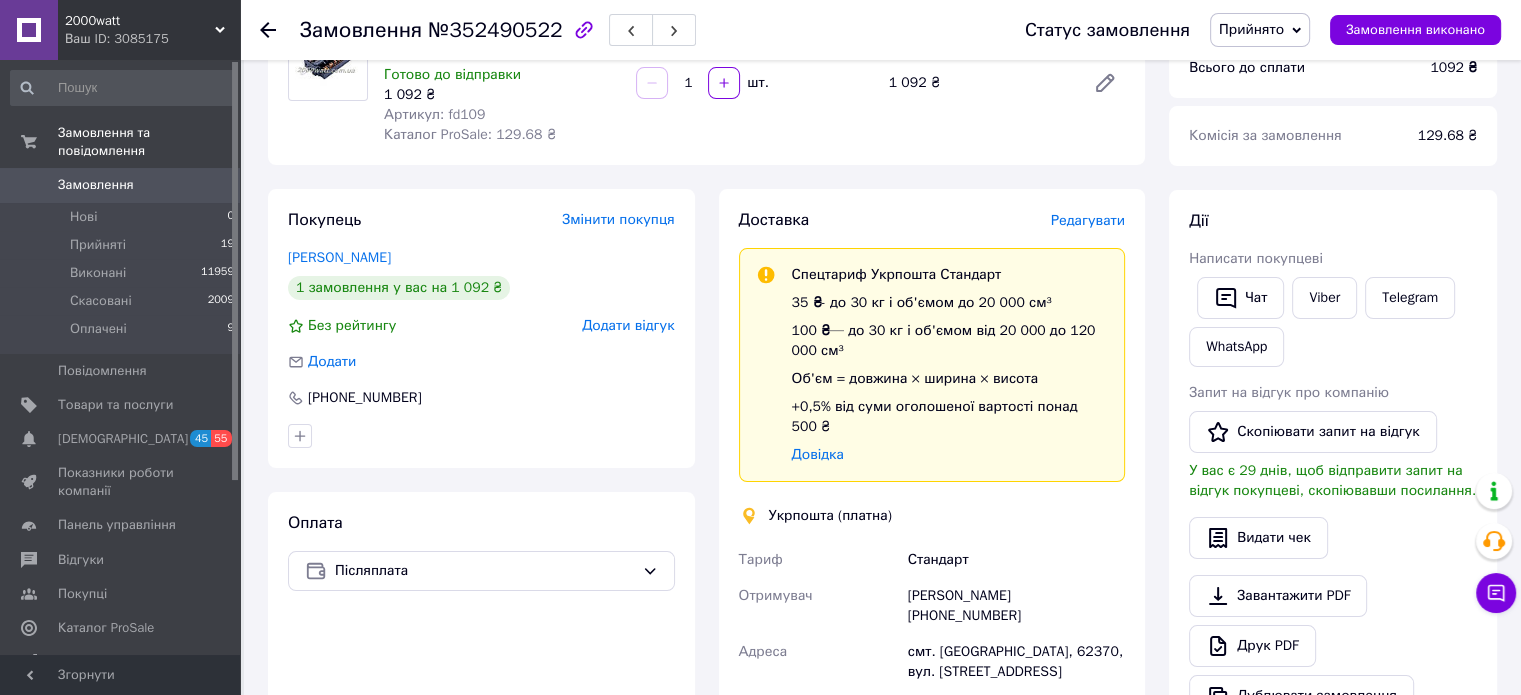 scroll, scrollTop: 176, scrollLeft: 0, axis: vertical 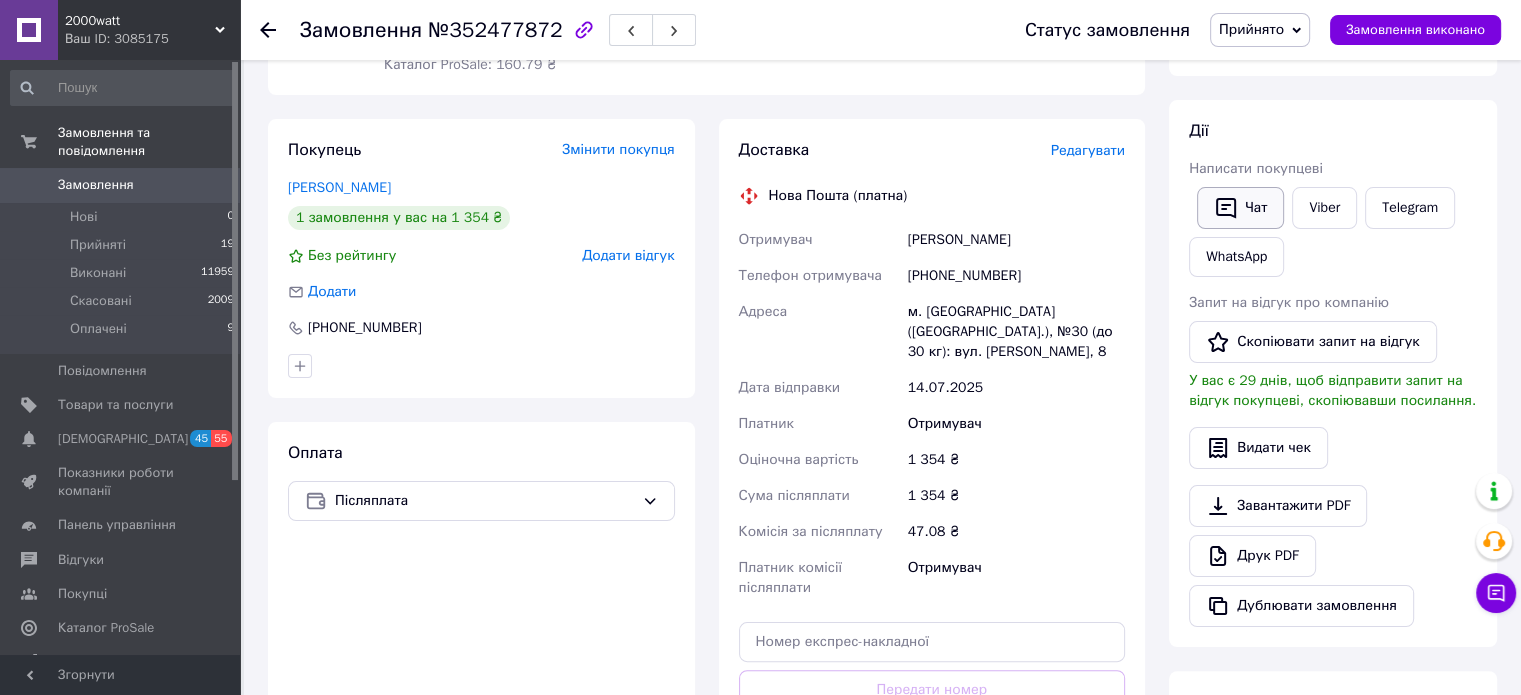 click 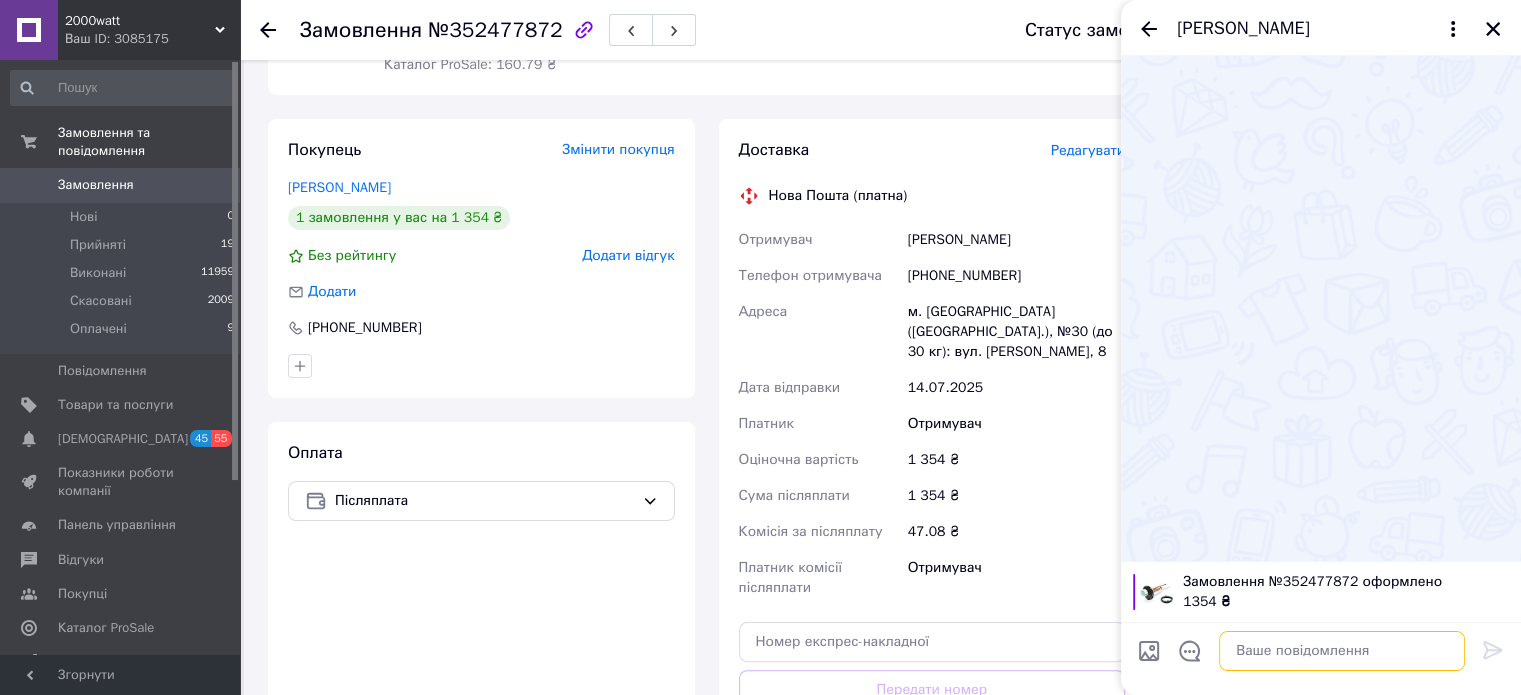 click at bounding box center [1342, 651] 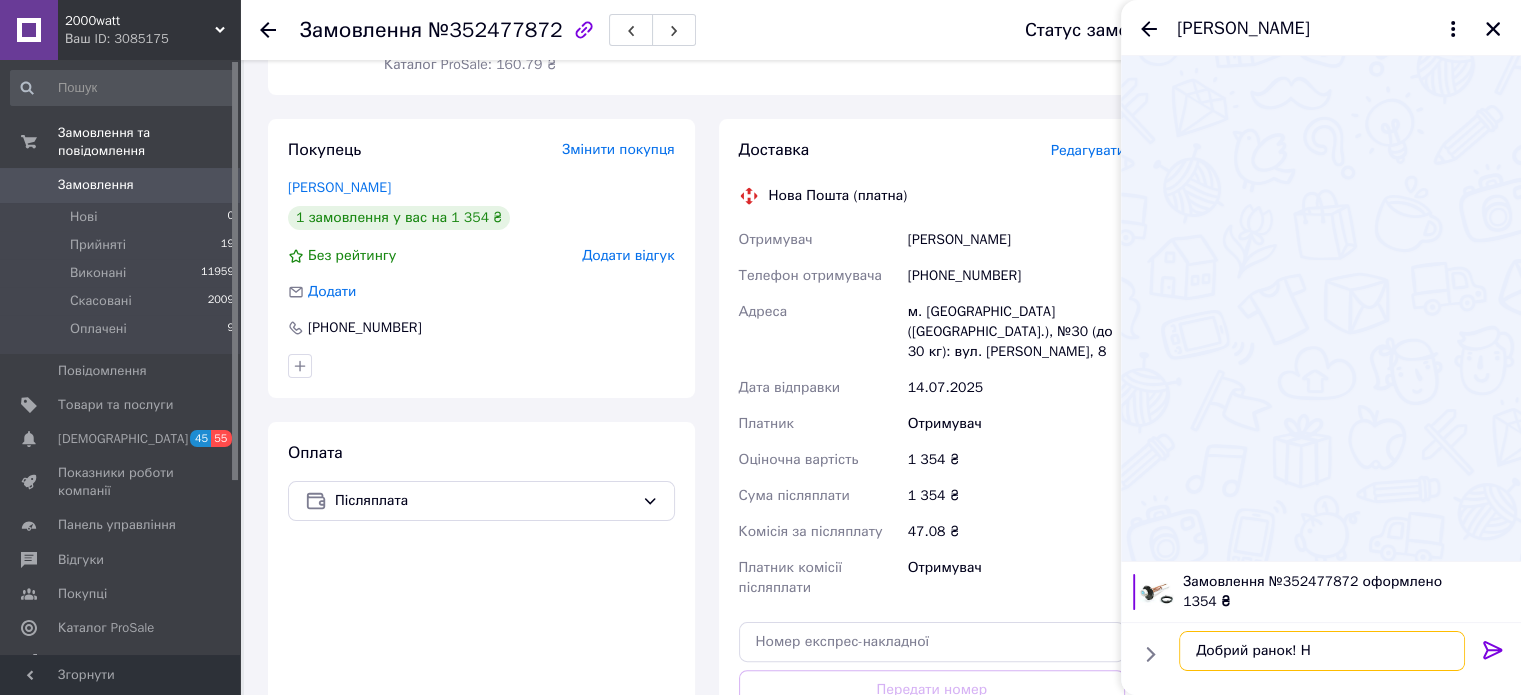 scroll, scrollTop: 300, scrollLeft: 0, axis: vertical 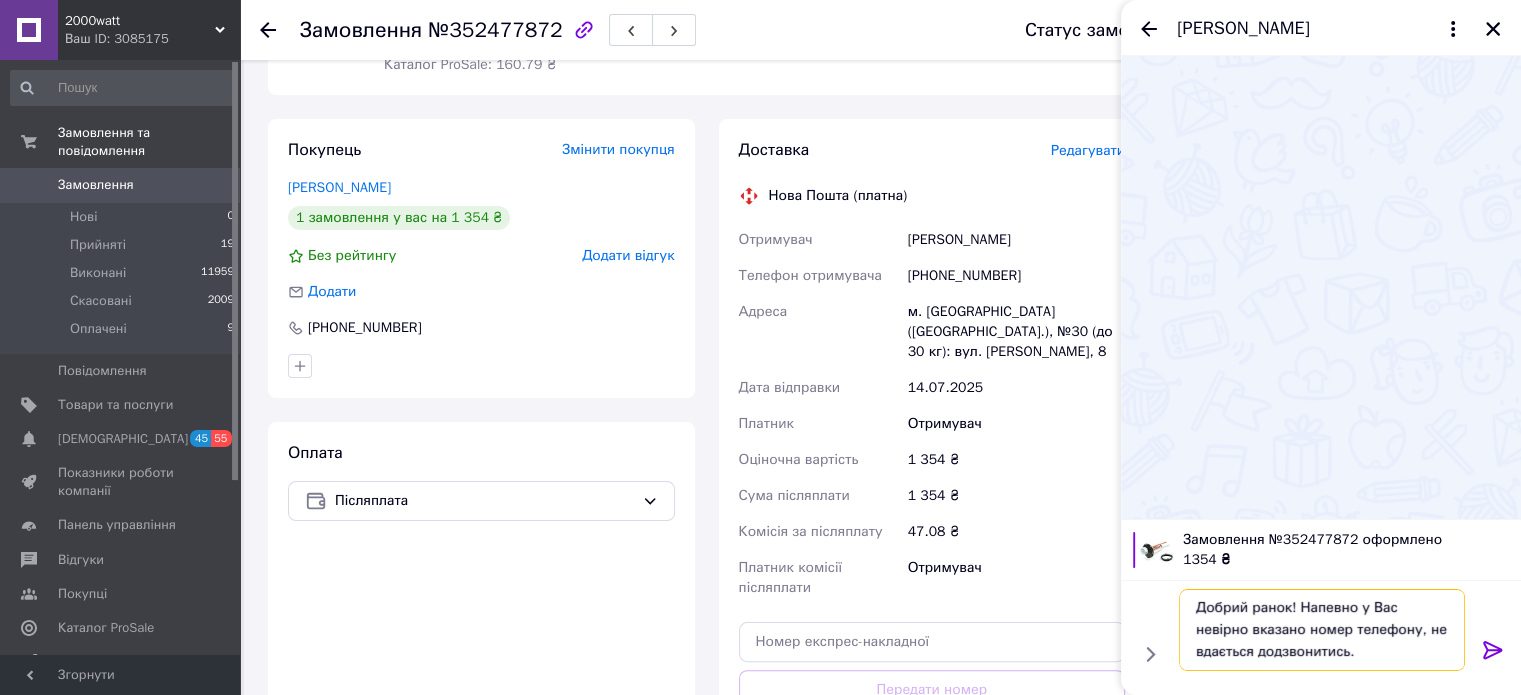 type on "Добрий ранок! Напевно у Вас невірно вказано номер телефону, не вдається додзвонитись." 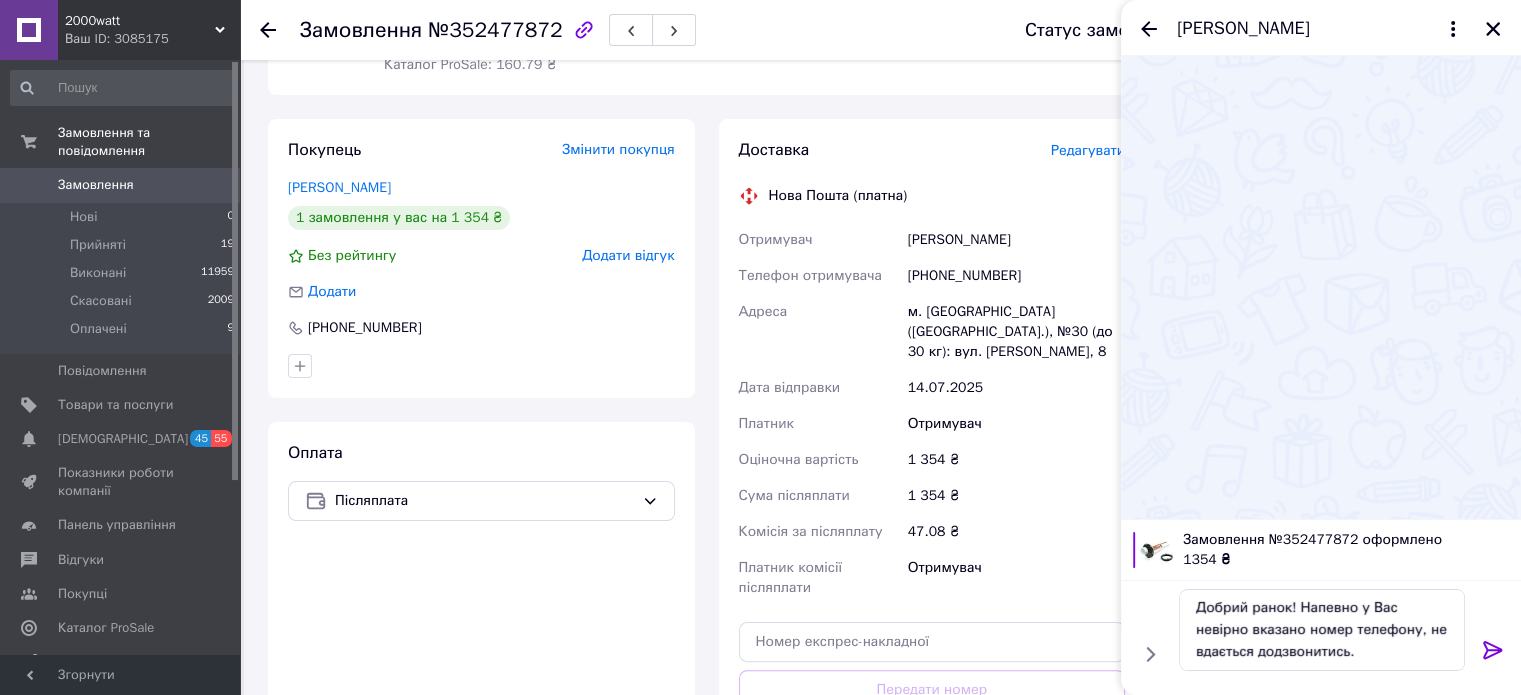click 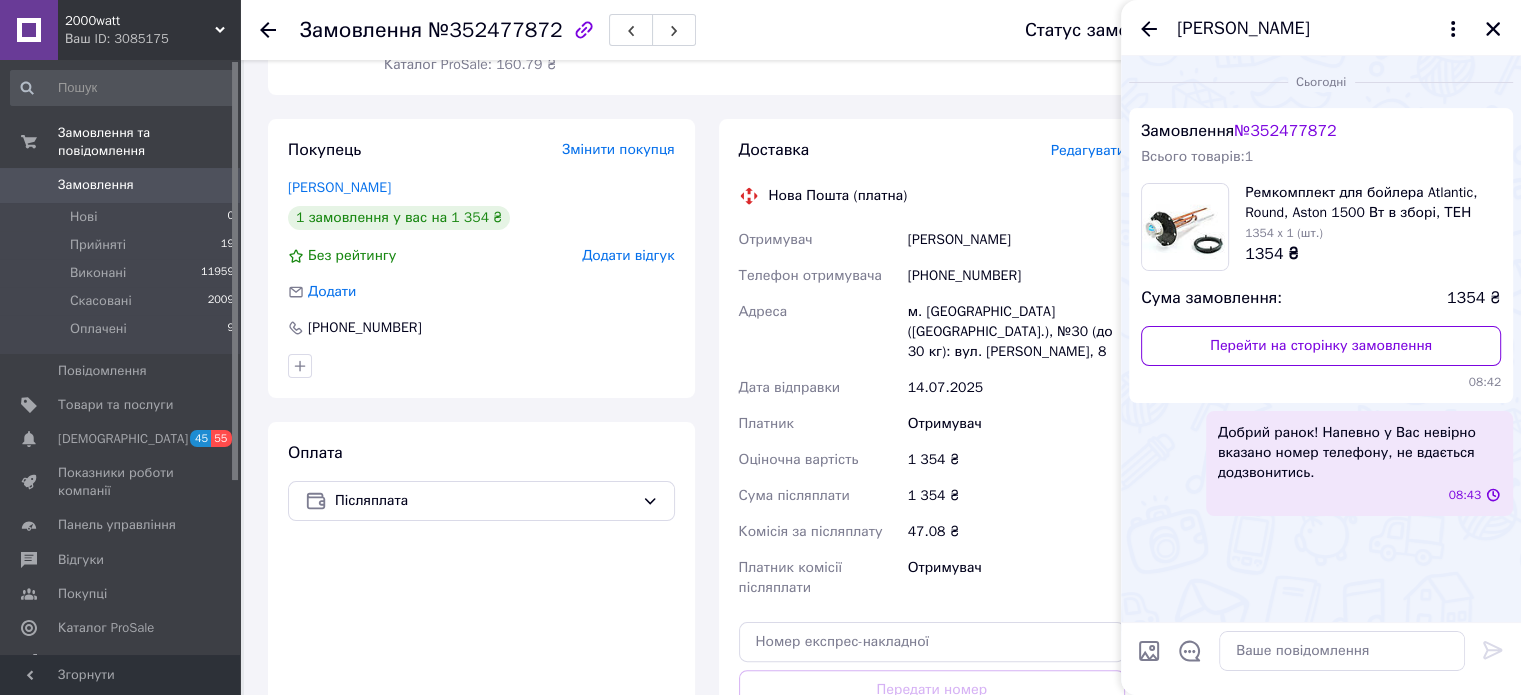 scroll, scrollTop: 0, scrollLeft: 0, axis: both 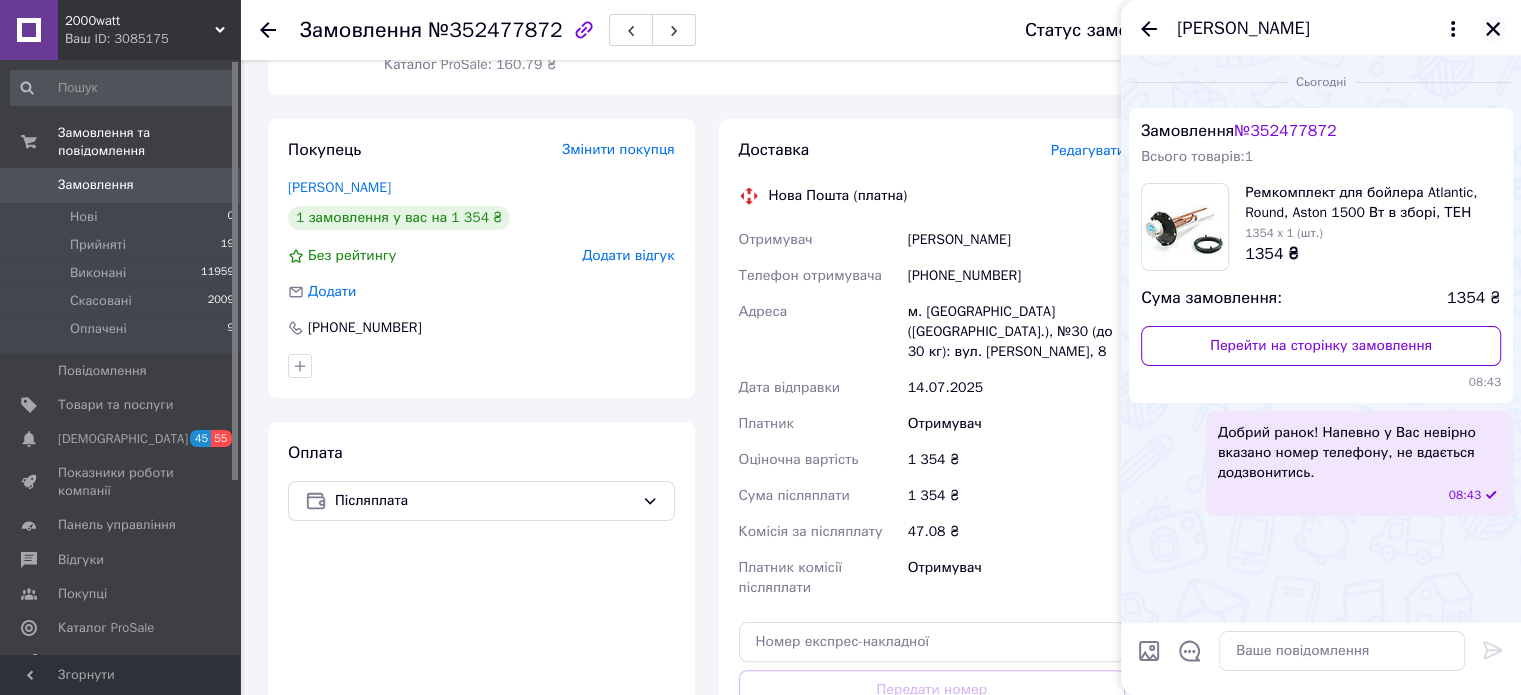 click 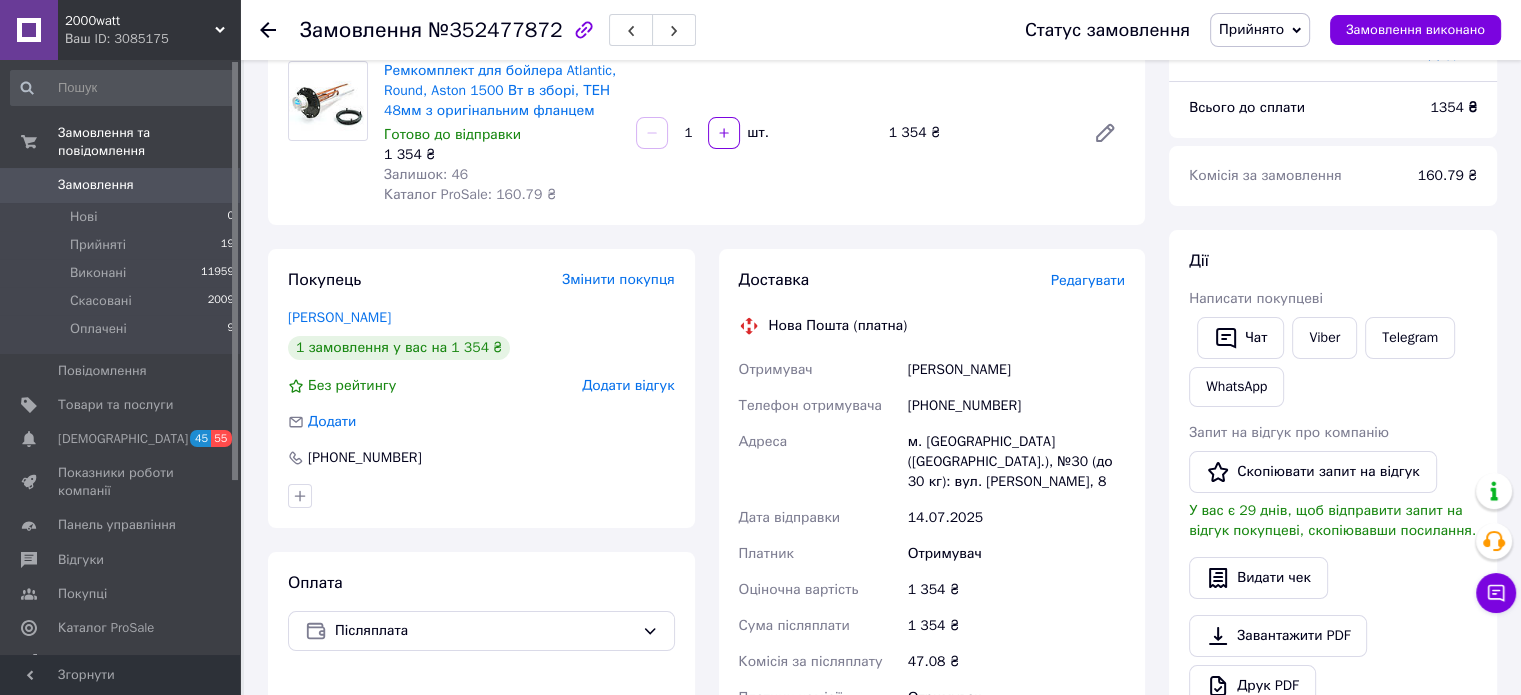 scroll, scrollTop: 0, scrollLeft: 0, axis: both 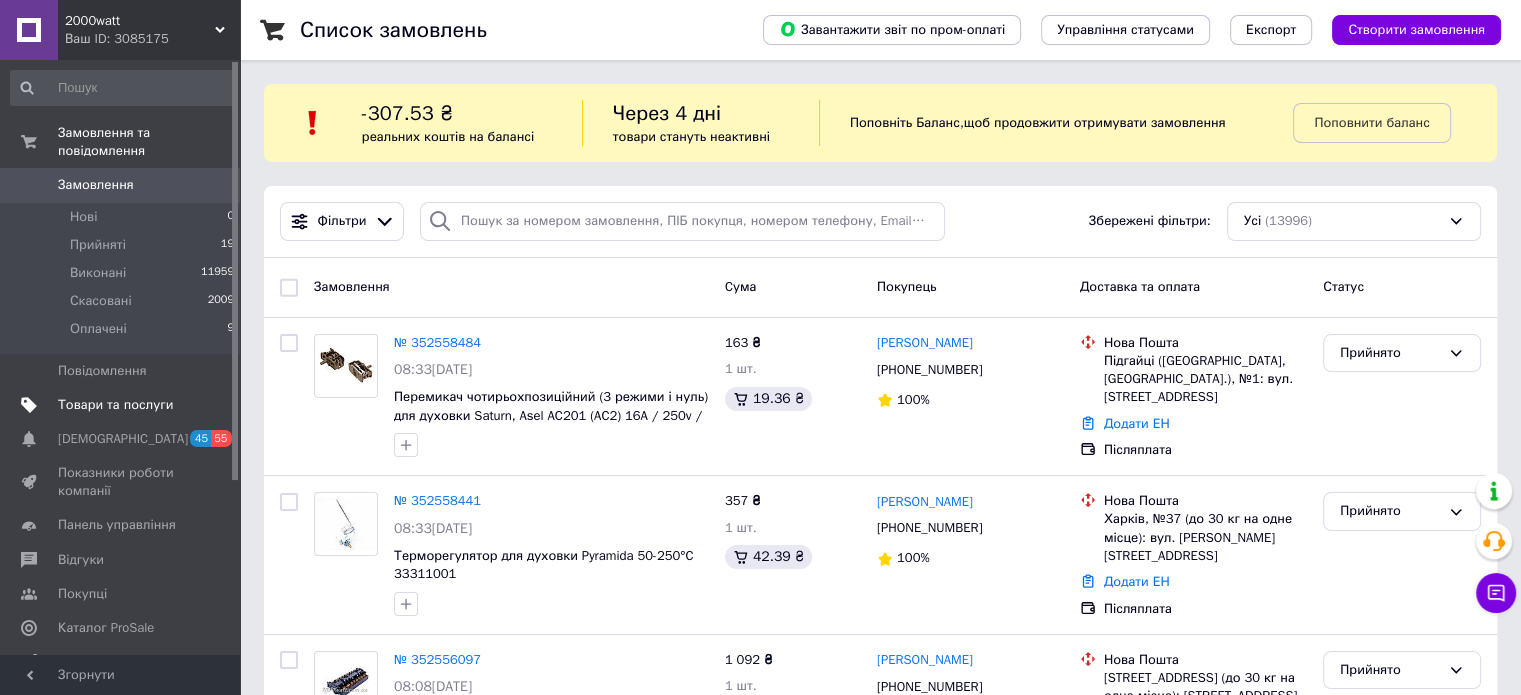 click on "Товари та послуги" at bounding box center (115, 405) 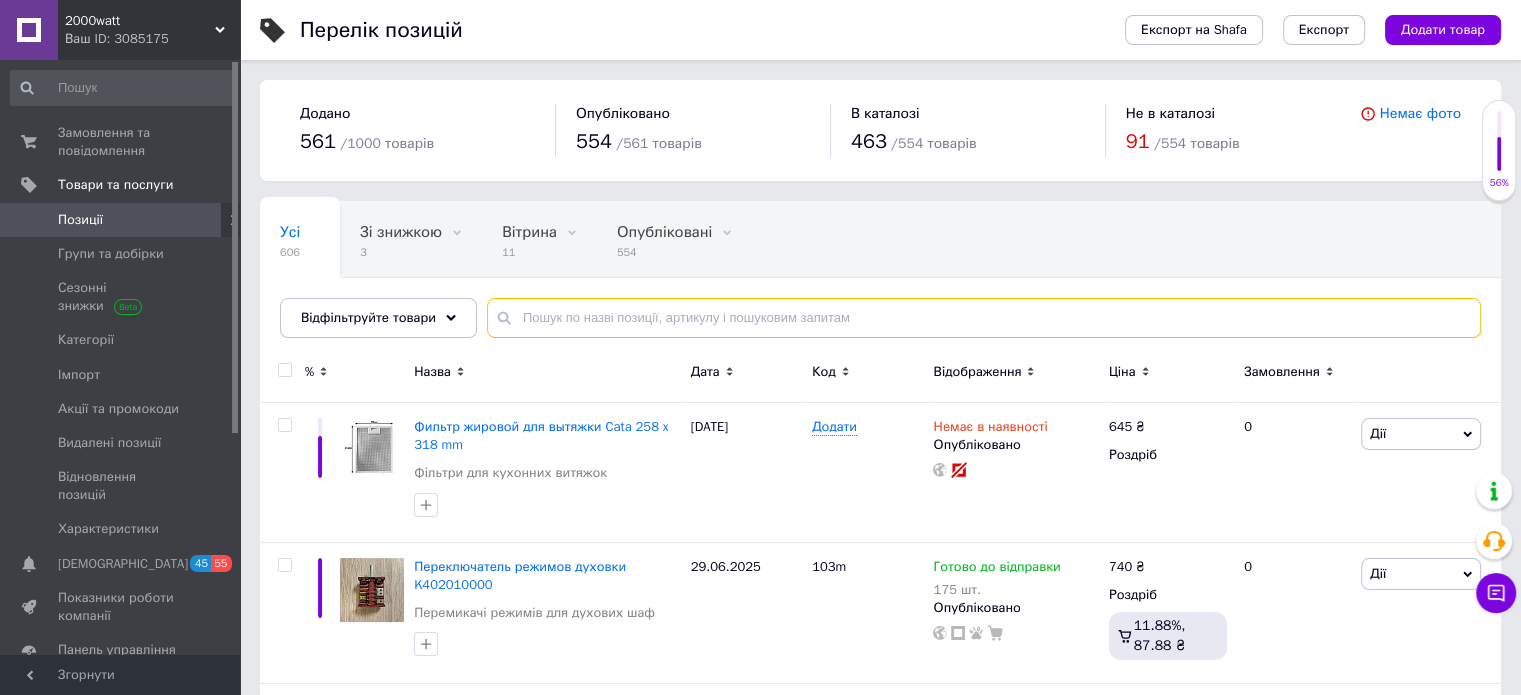 paste on "перемикач режимів потужності Alone FD109 Pyramida 33301002 (8 режимів)" 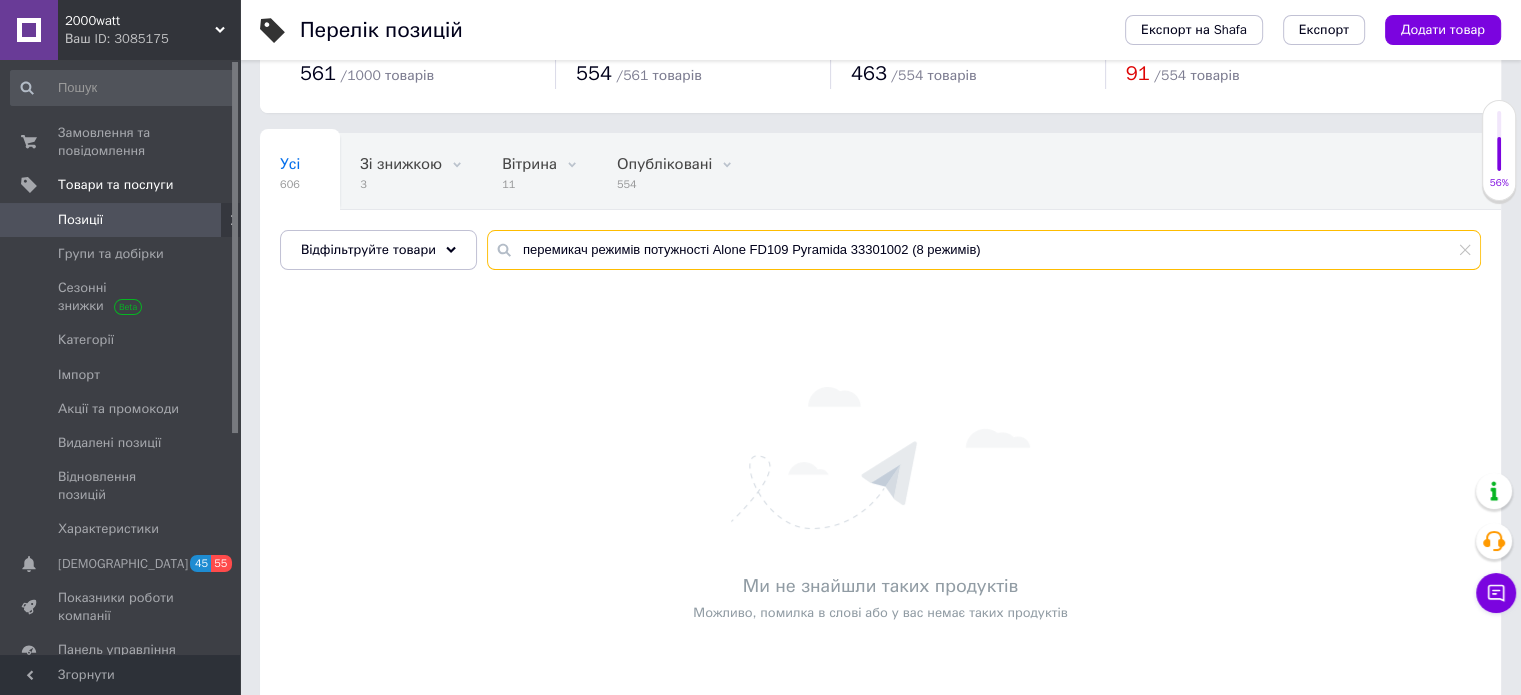 scroll, scrollTop: 121, scrollLeft: 0, axis: vertical 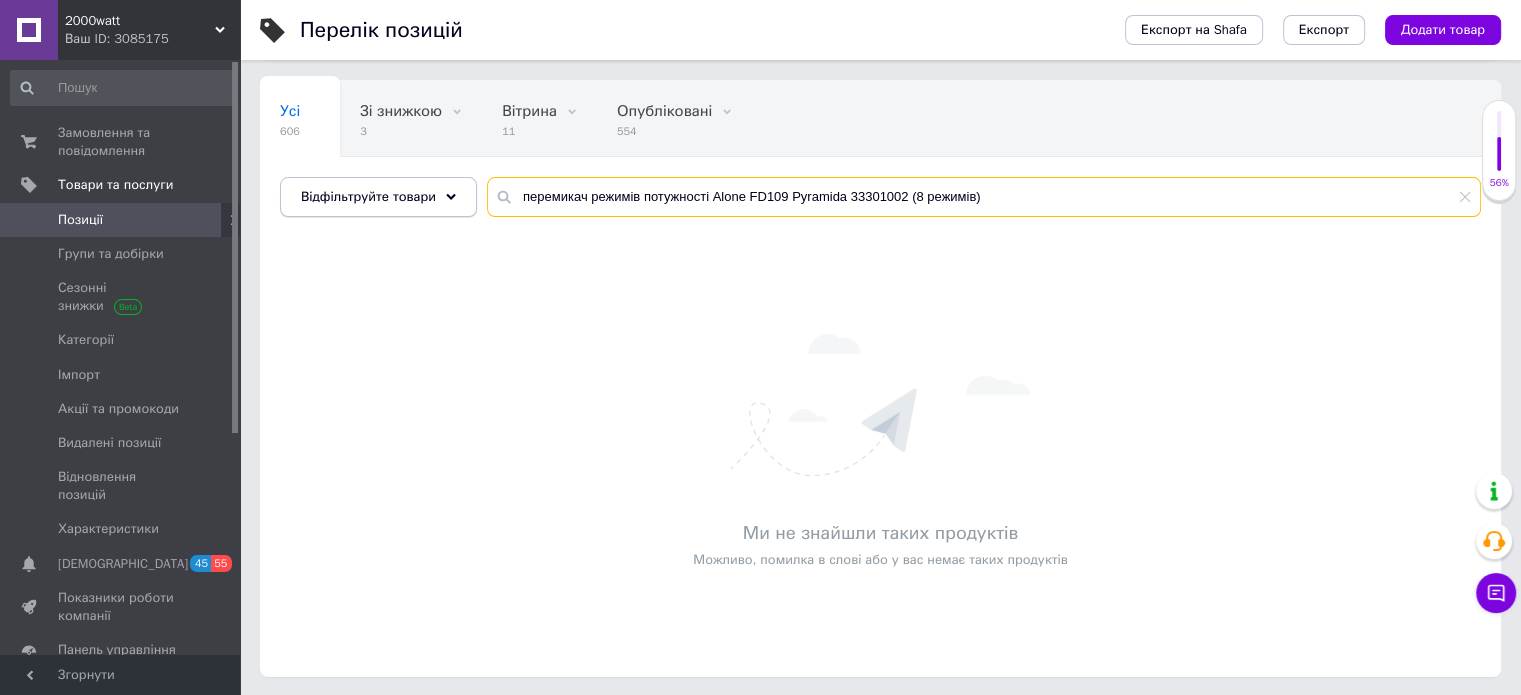drag, startPoint x: 703, startPoint y: 195, endPoint x: 381, endPoint y: 191, distance: 322.02484 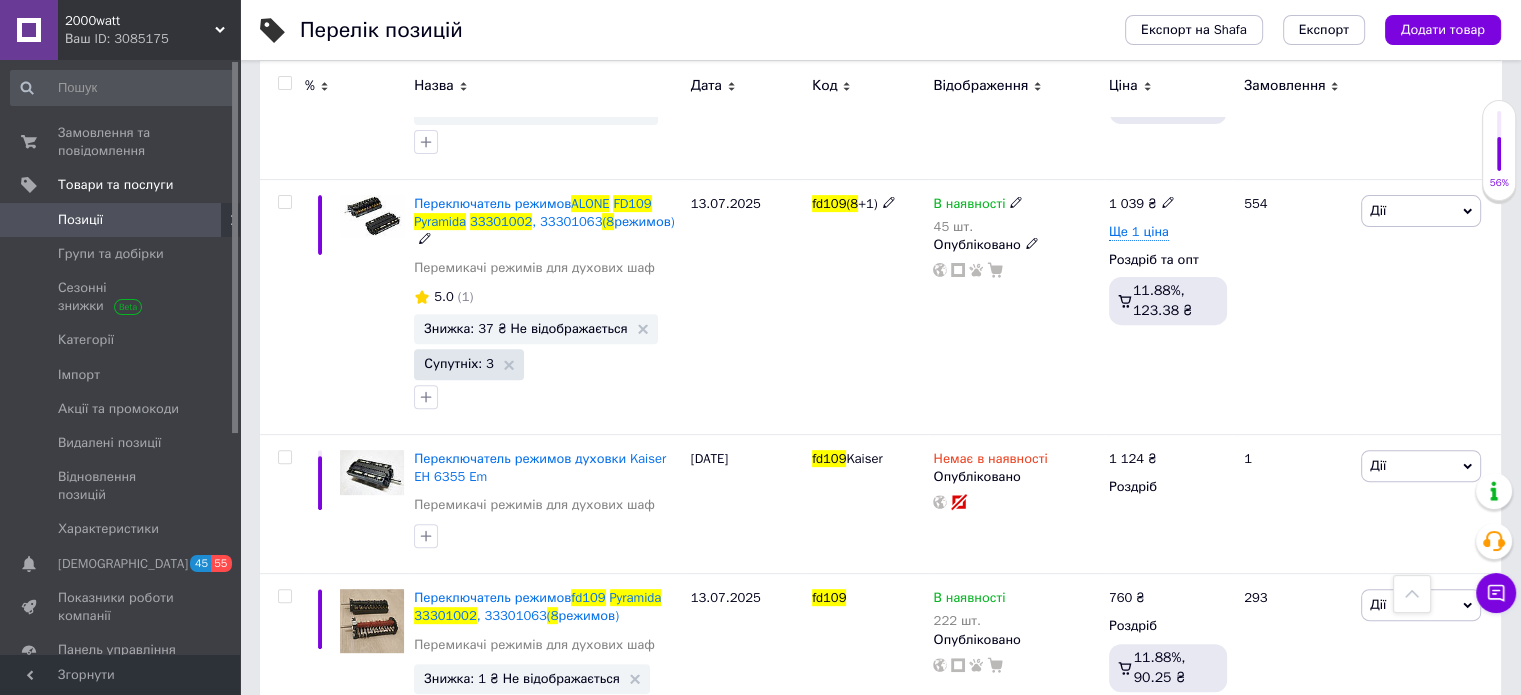 scroll, scrollTop: 600, scrollLeft: 0, axis: vertical 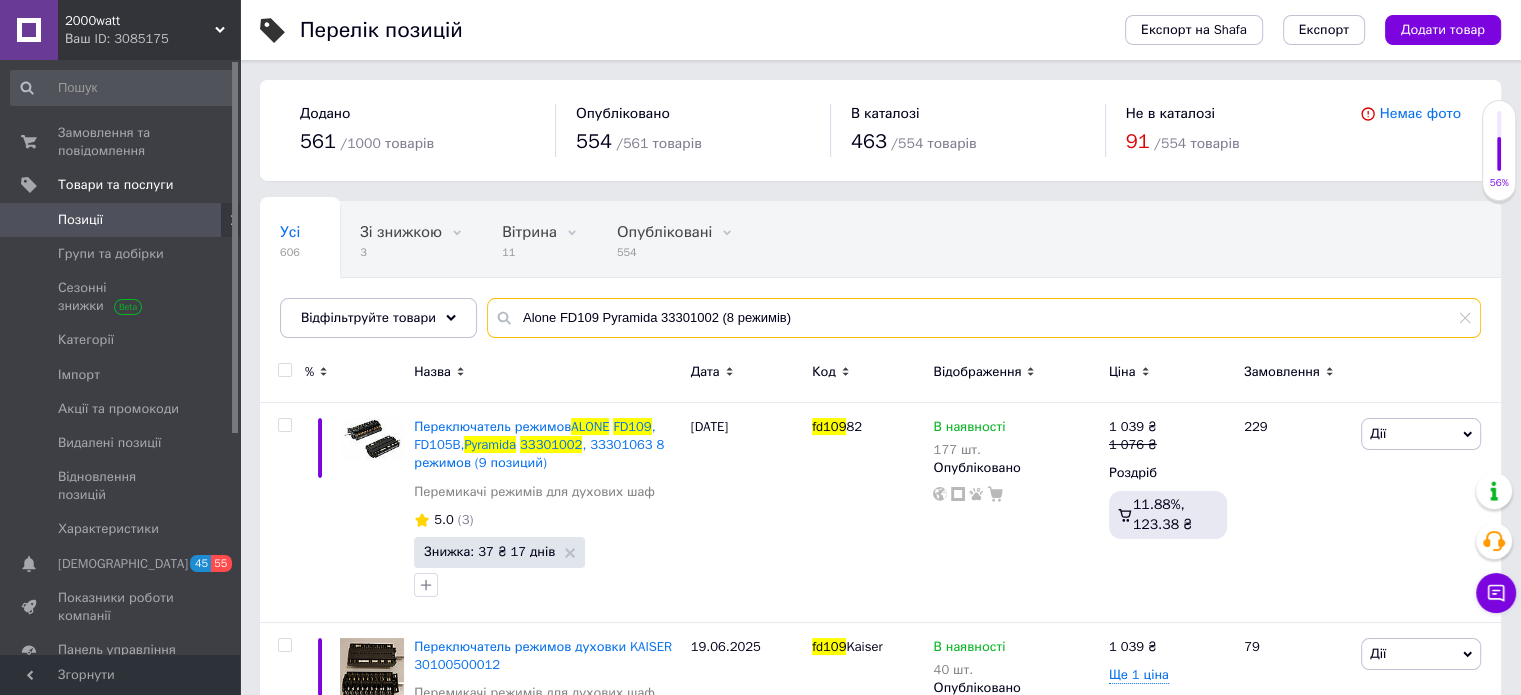 click on "Alone FD109 Pyramida 33301002 (8 режимів)" at bounding box center (984, 318) 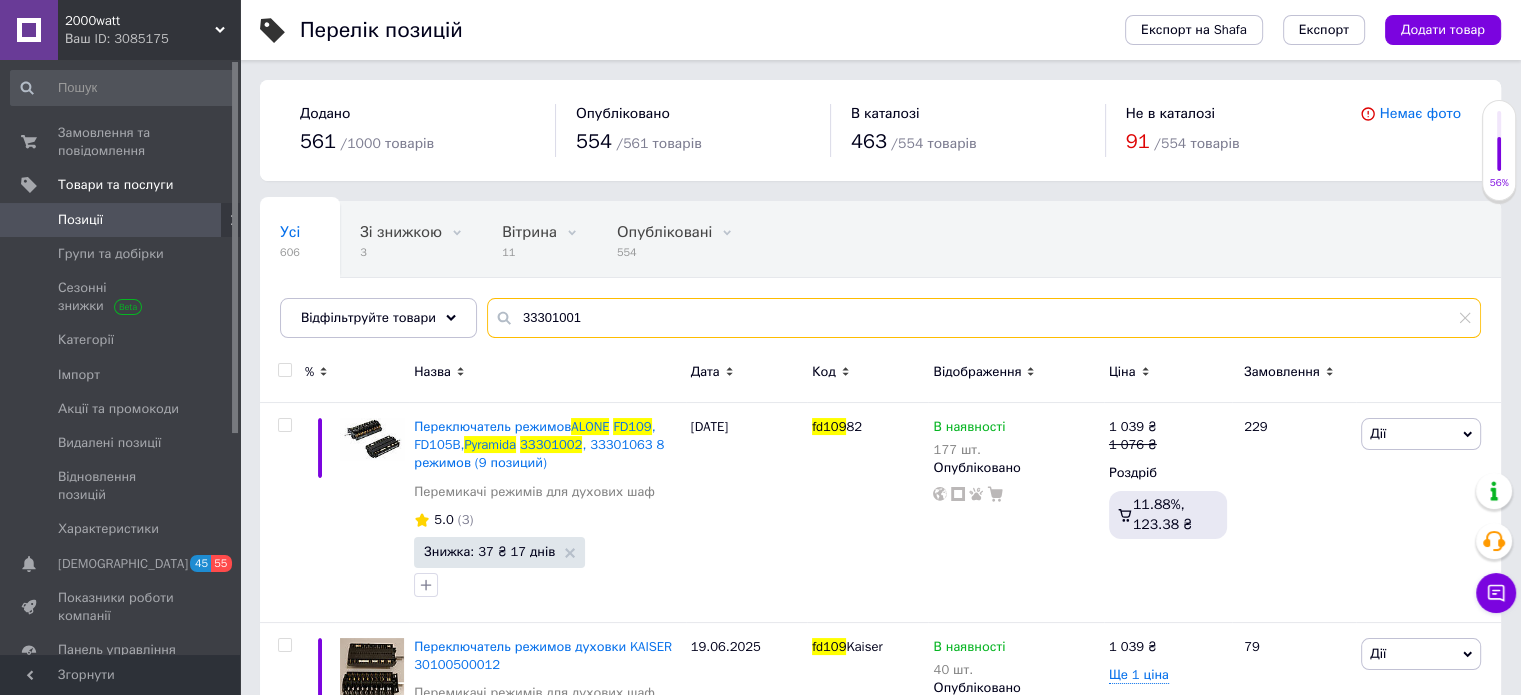 type on "33301001" 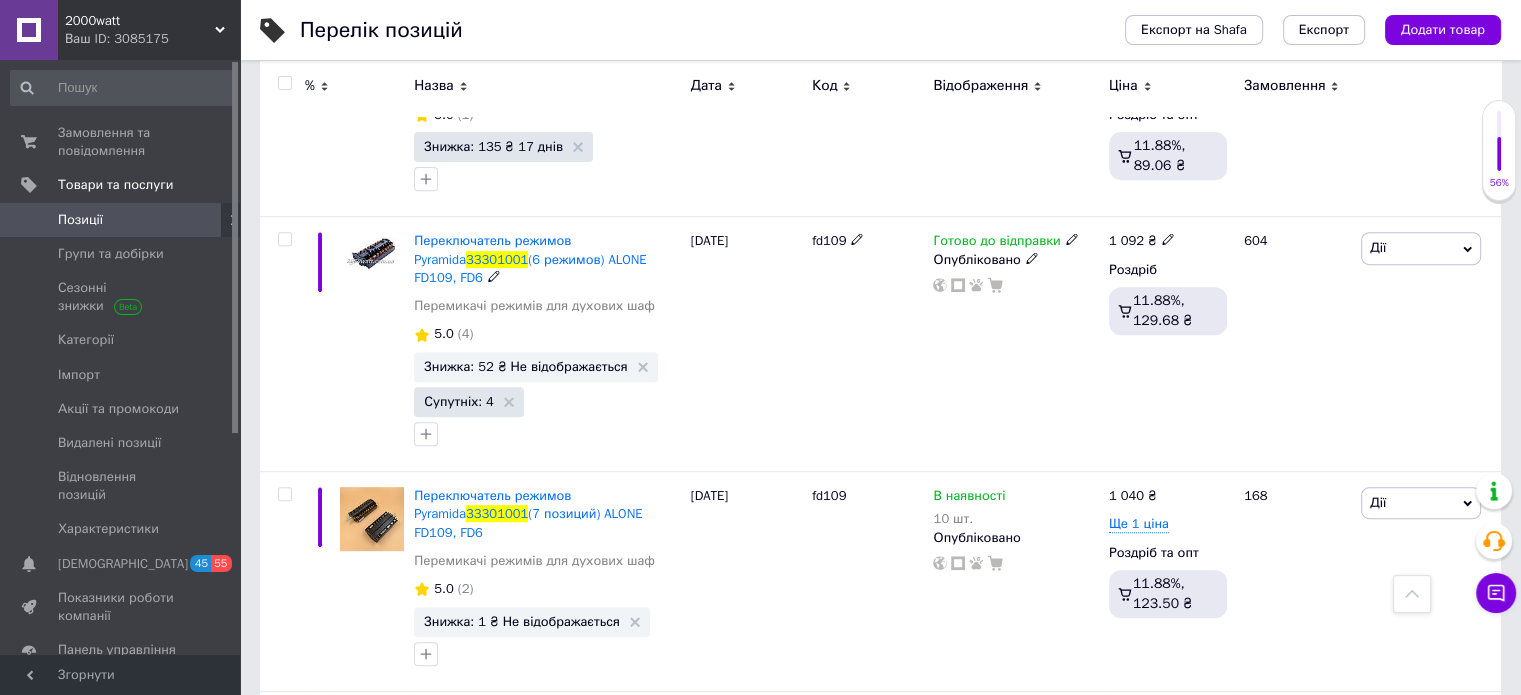scroll, scrollTop: 800, scrollLeft: 0, axis: vertical 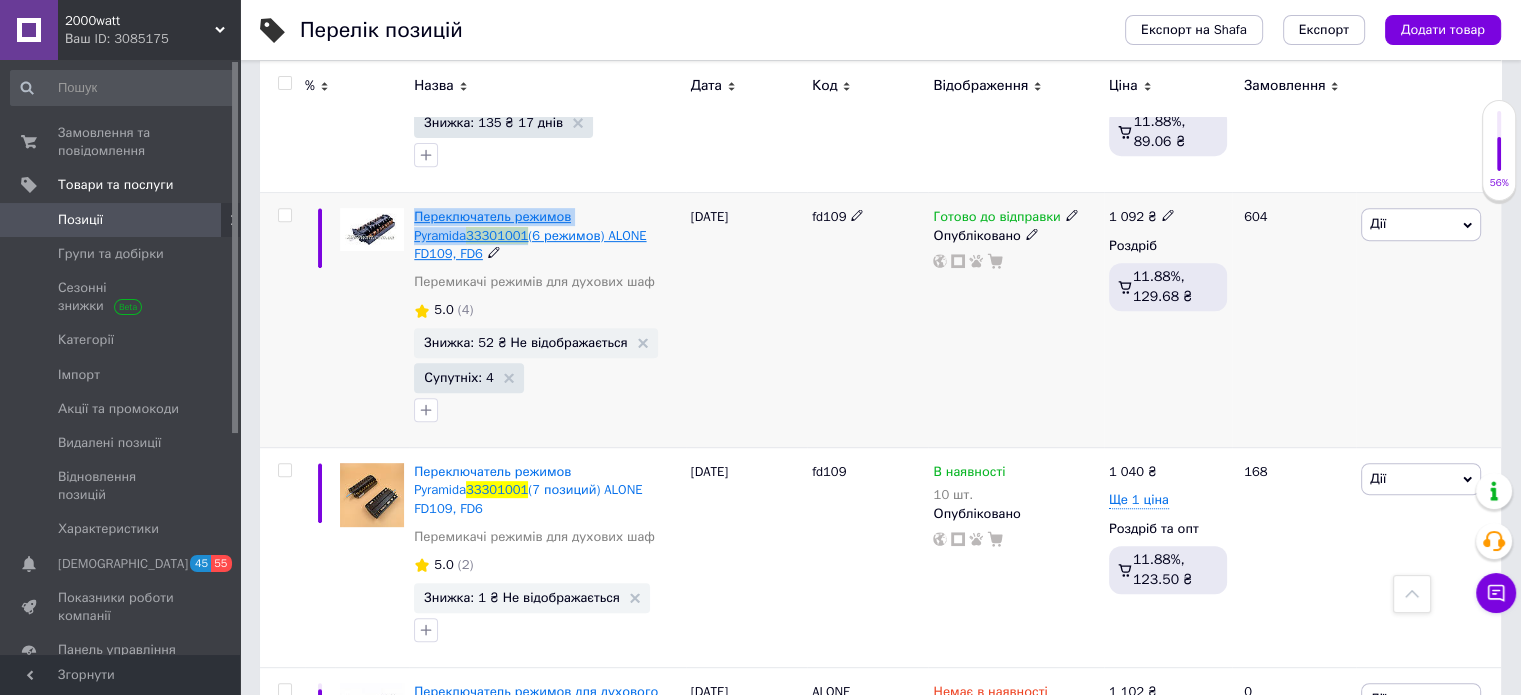 drag, startPoint x: 445, startPoint y: 211, endPoint x: 471, endPoint y: 237, distance: 36.769554 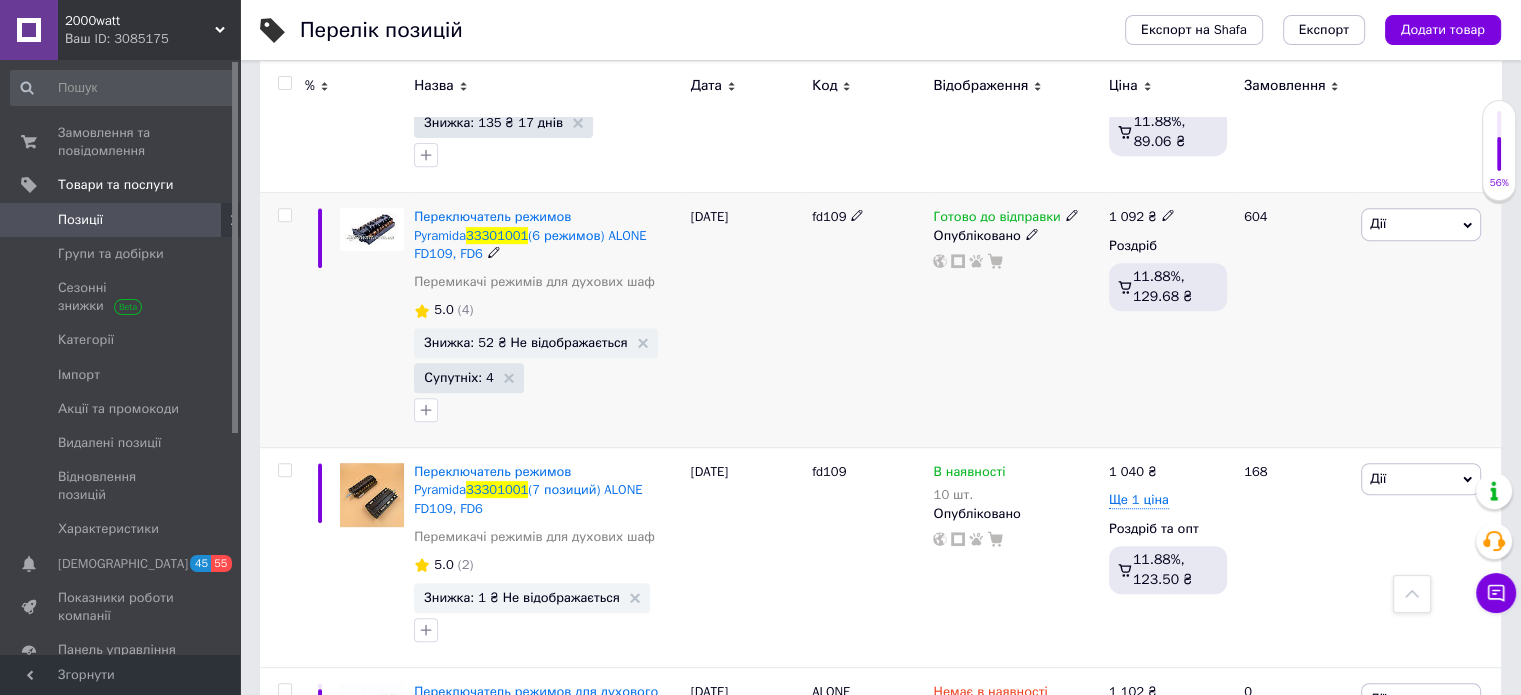 click 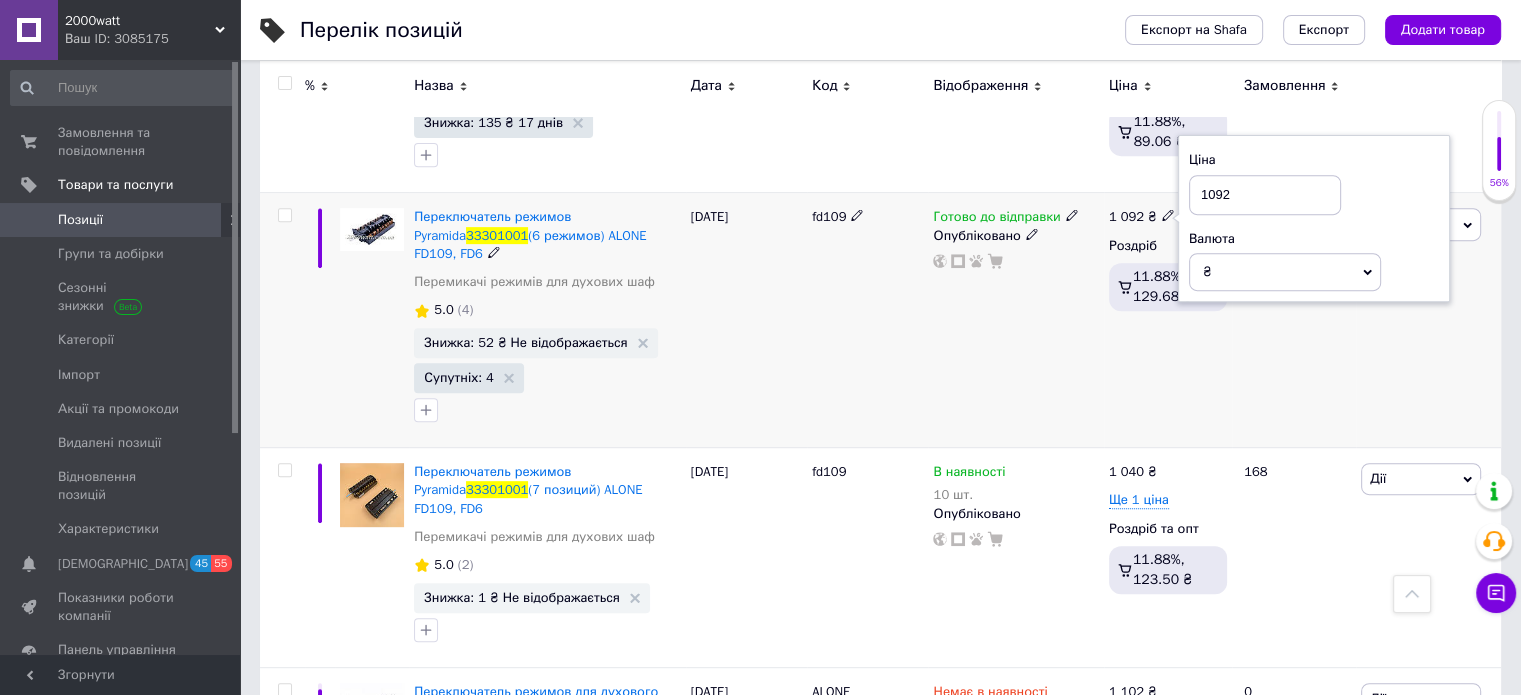 drag, startPoint x: 1216, startPoint y: 191, endPoint x: 1308, endPoint y: 184, distance: 92.26592 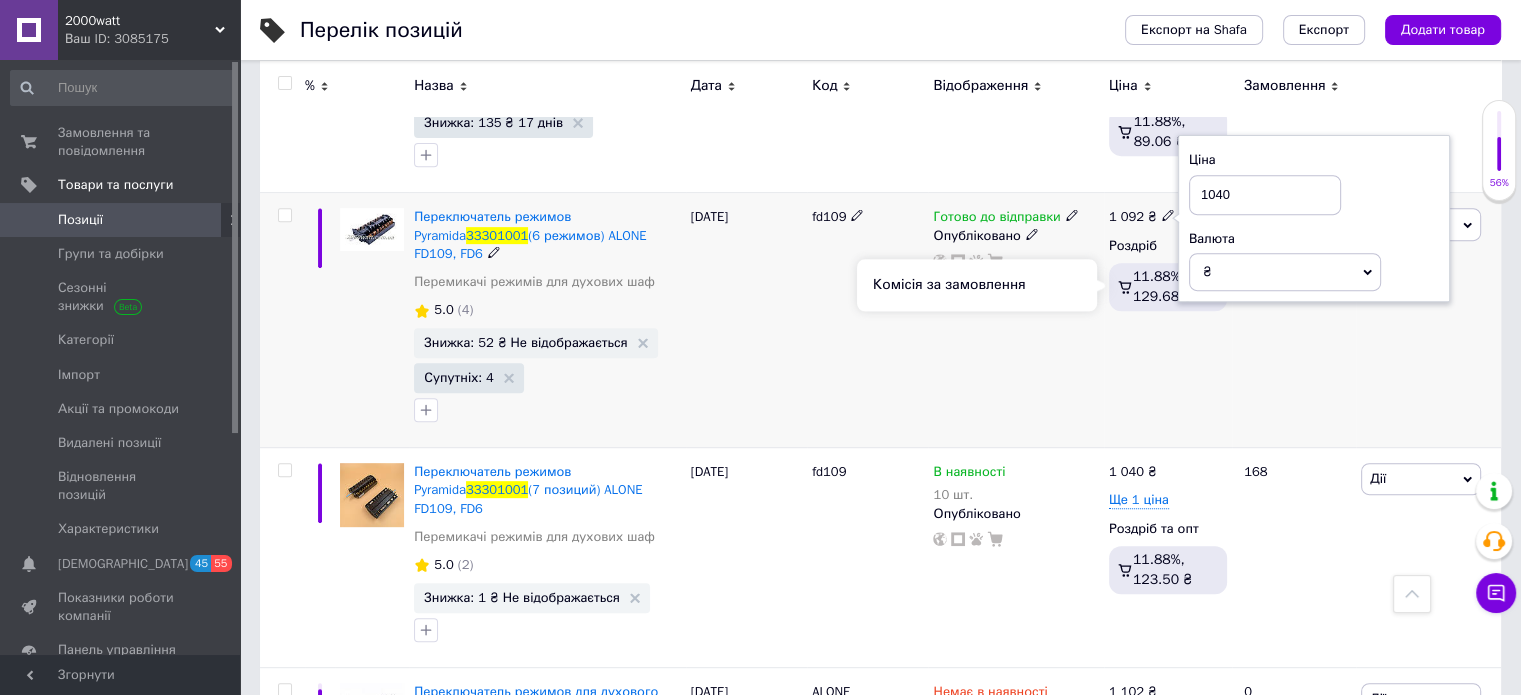 type on "1040" 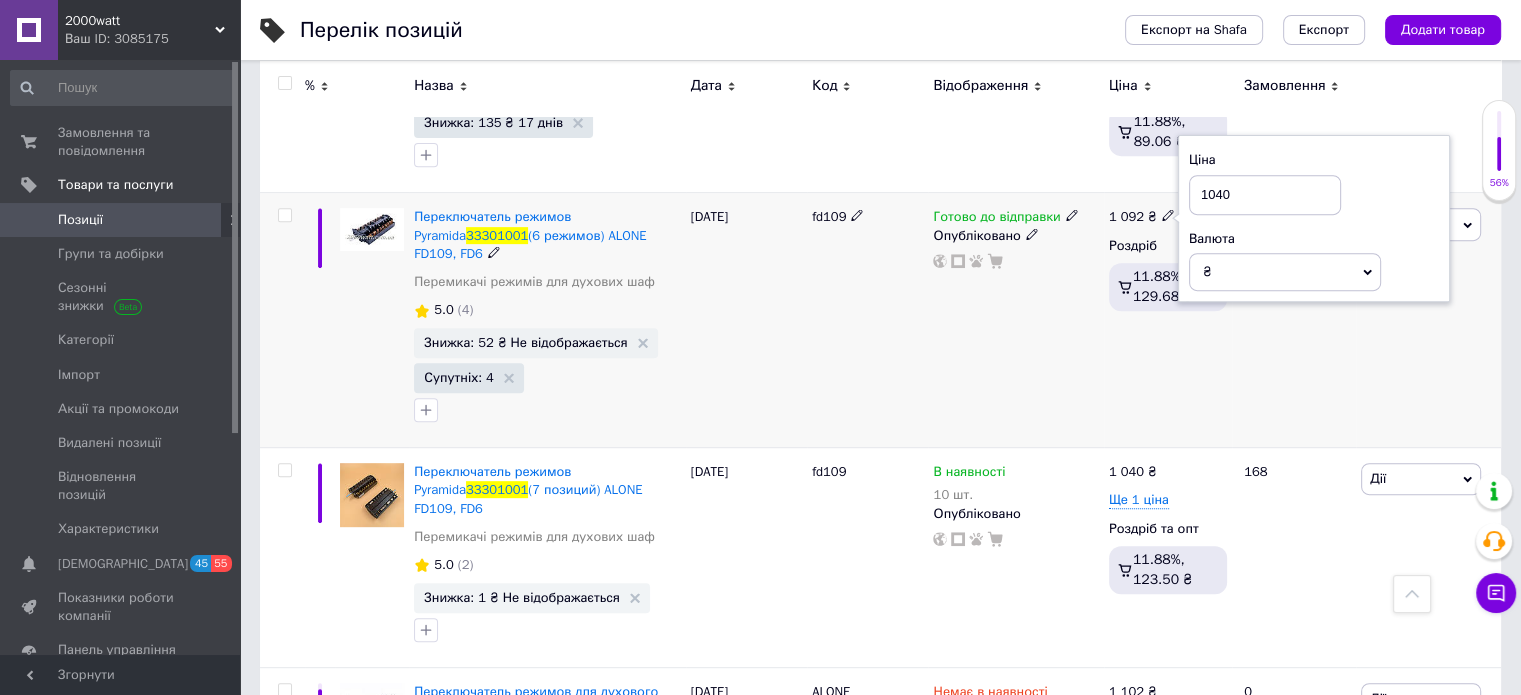 click on "Готово до відправки Опубліковано" at bounding box center (1015, 320) 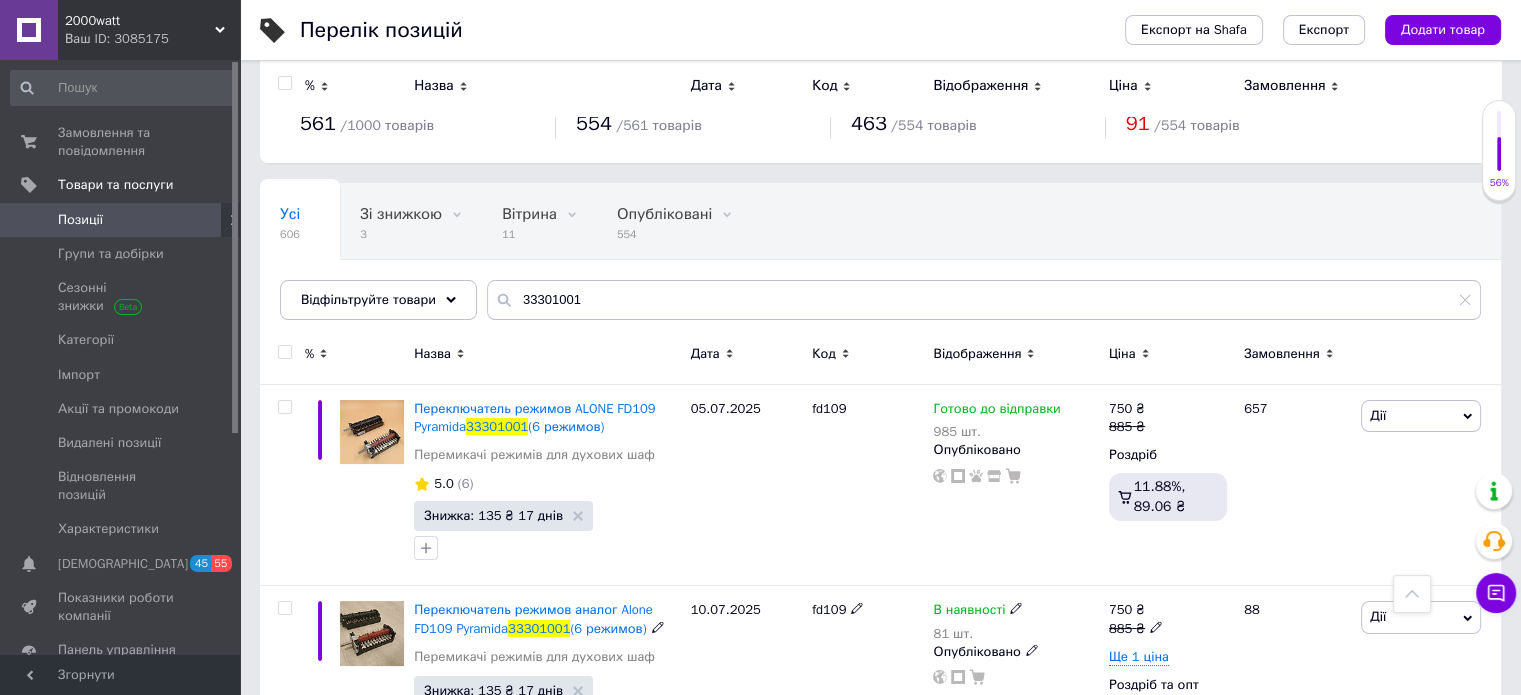 scroll, scrollTop: 0, scrollLeft: 0, axis: both 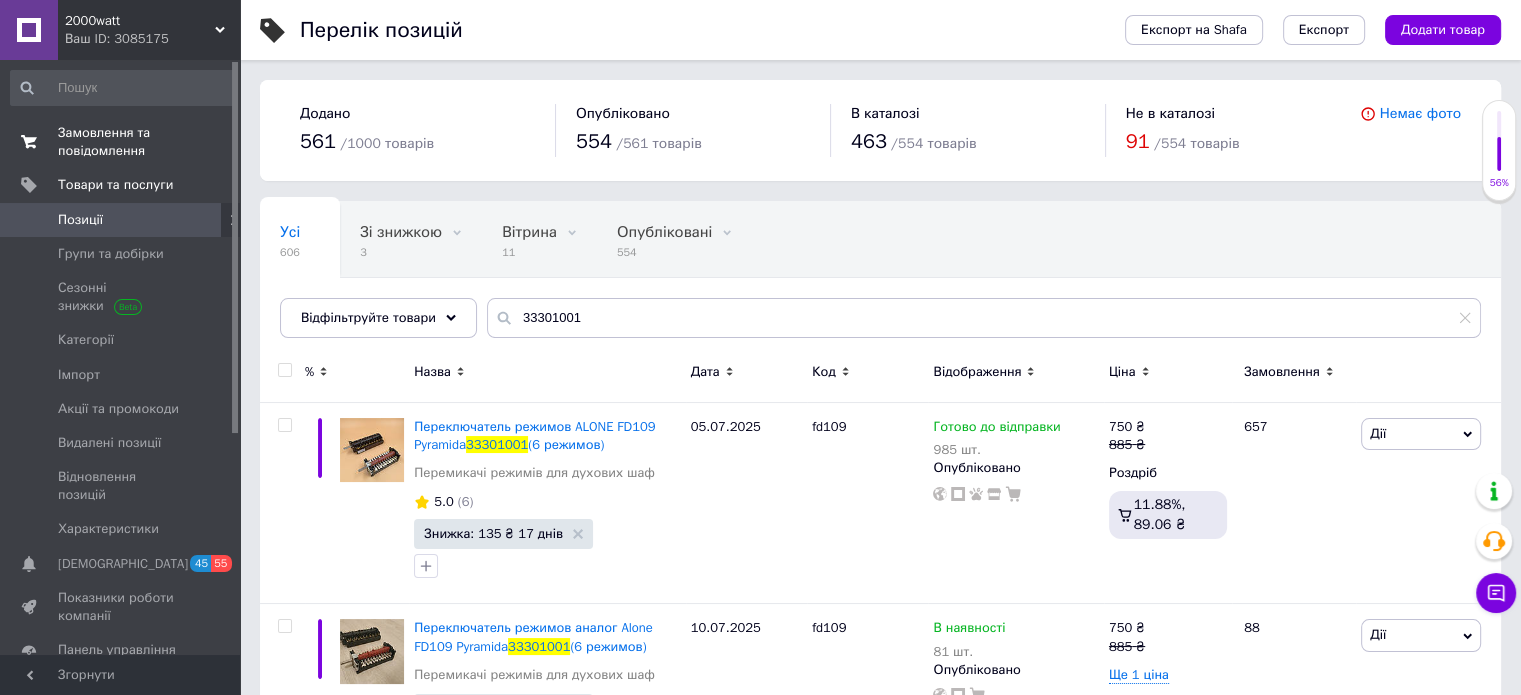 click on "Замовлення та повідомлення" at bounding box center [121, 142] 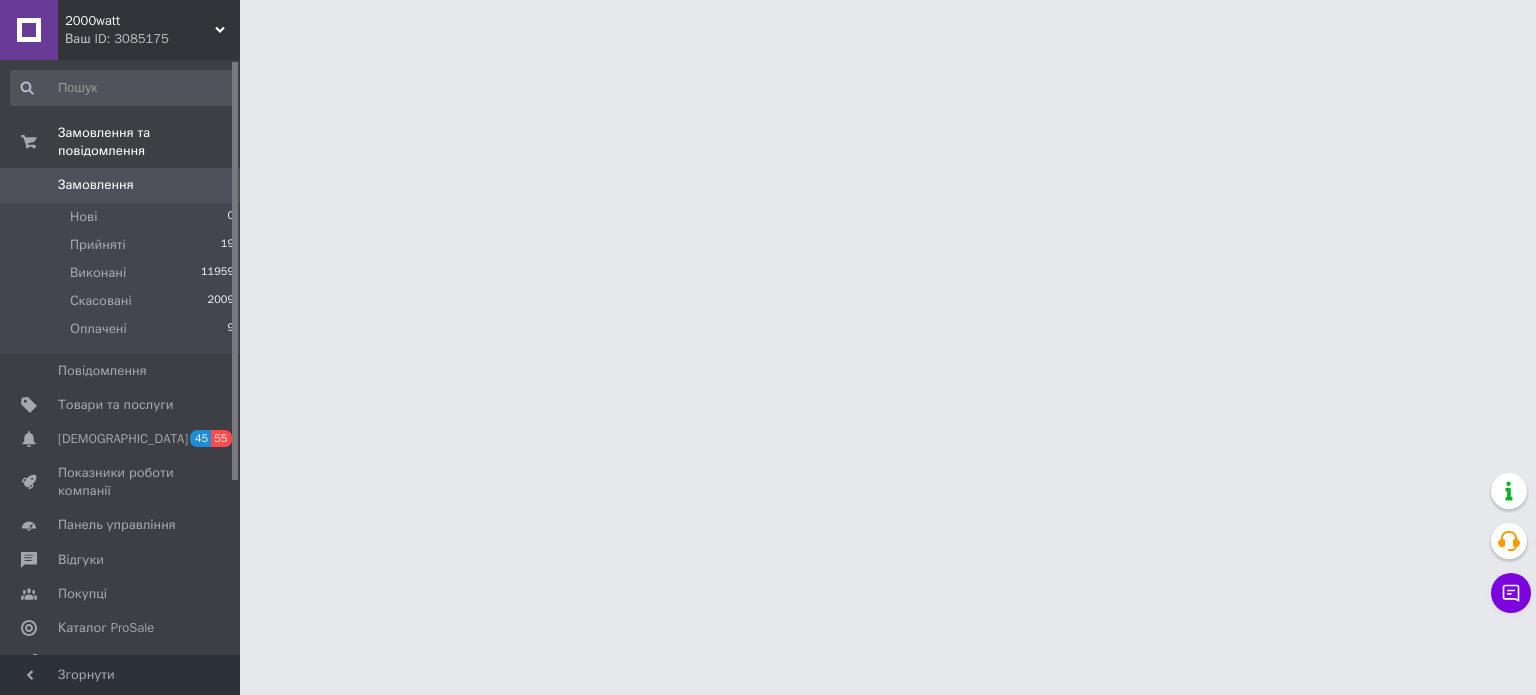 click on "Замовлення" at bounding box center (96, 185) 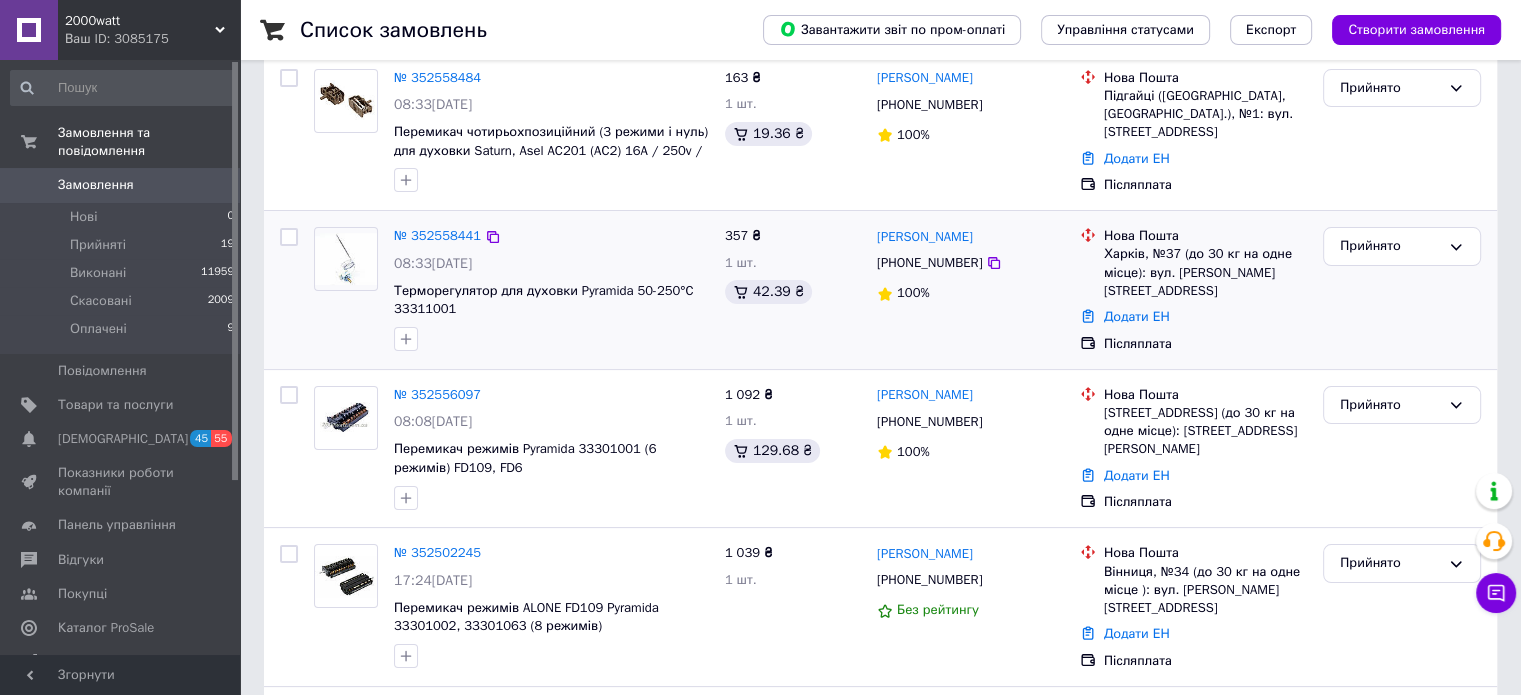 scroll, scrollTop: 300, scrollLeft: 0, axis: vertical 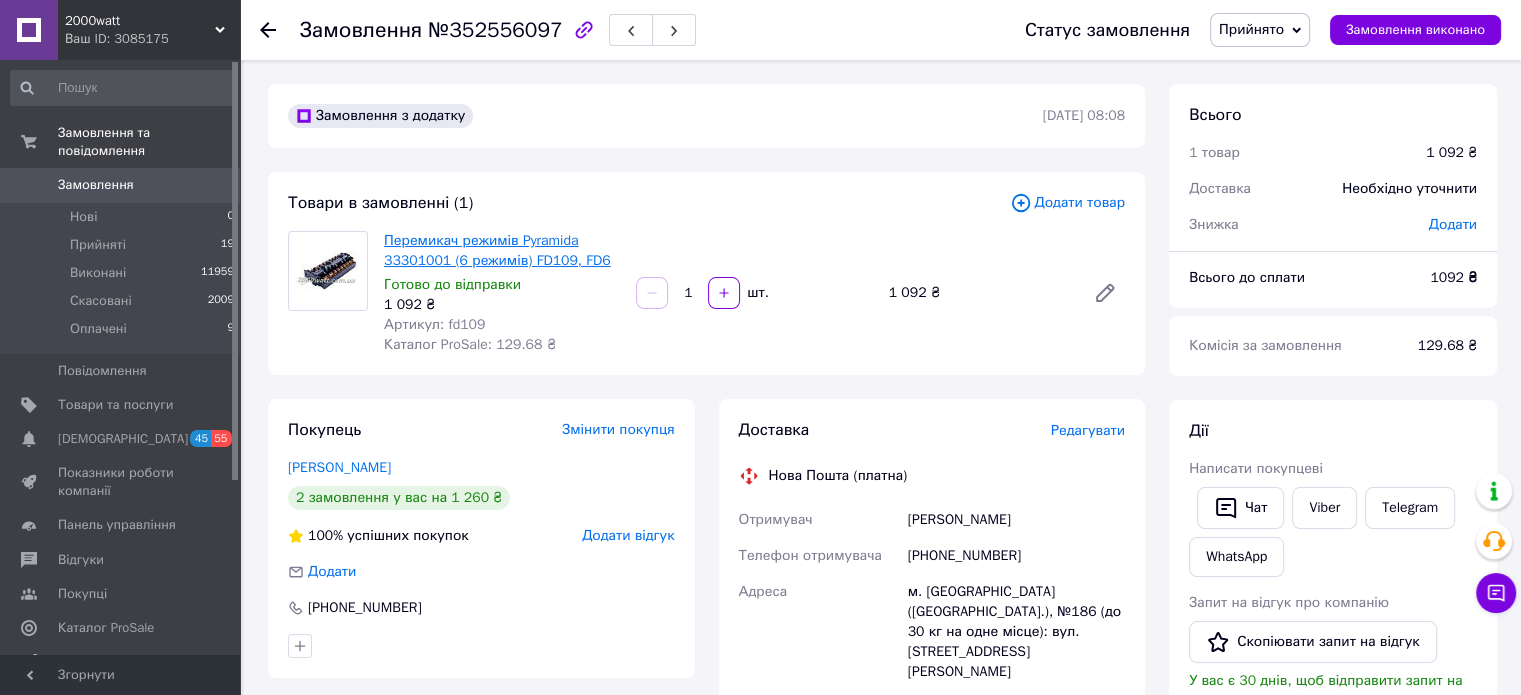 click on "Перемикач режимів Pyramida 33301001 (6 режимів) FD109, FD6" at bounding box center [497, 250] 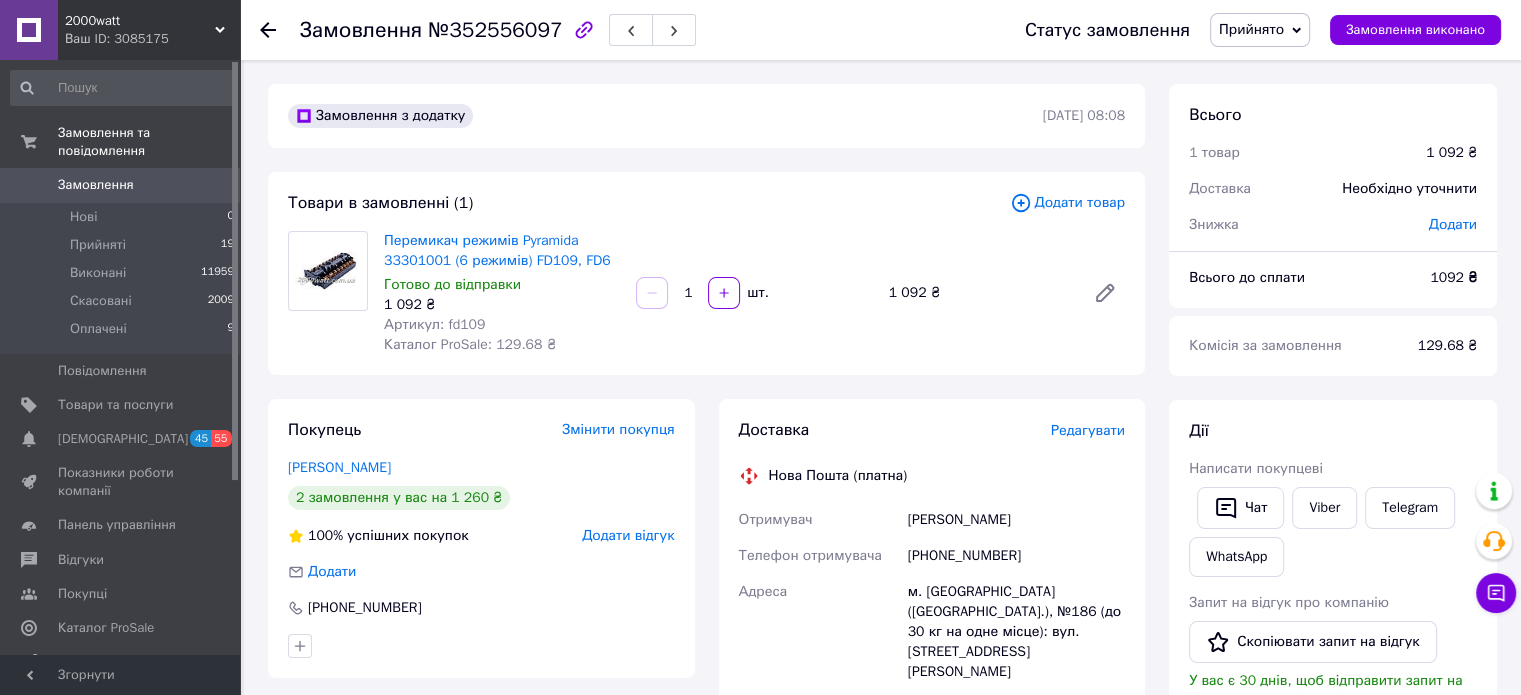 scroll, scrollTop: 0, scrollLeft: 0, axis: both 